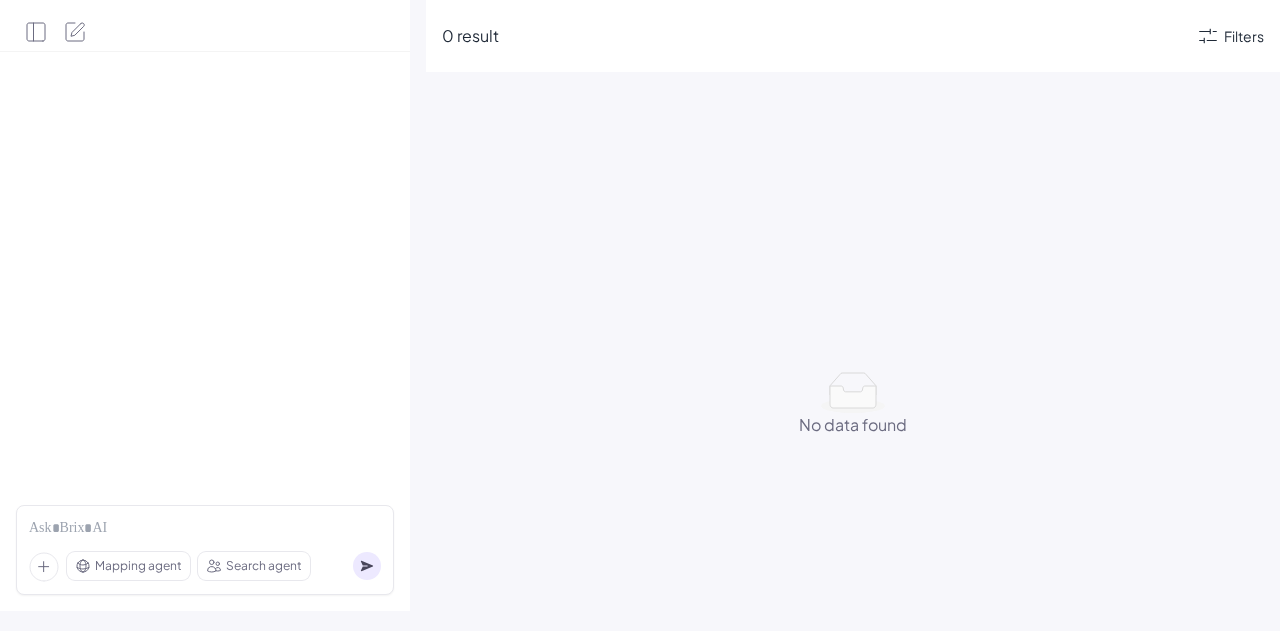 scroll, scrollTop: 0, scrollLeft: 0, axis: both 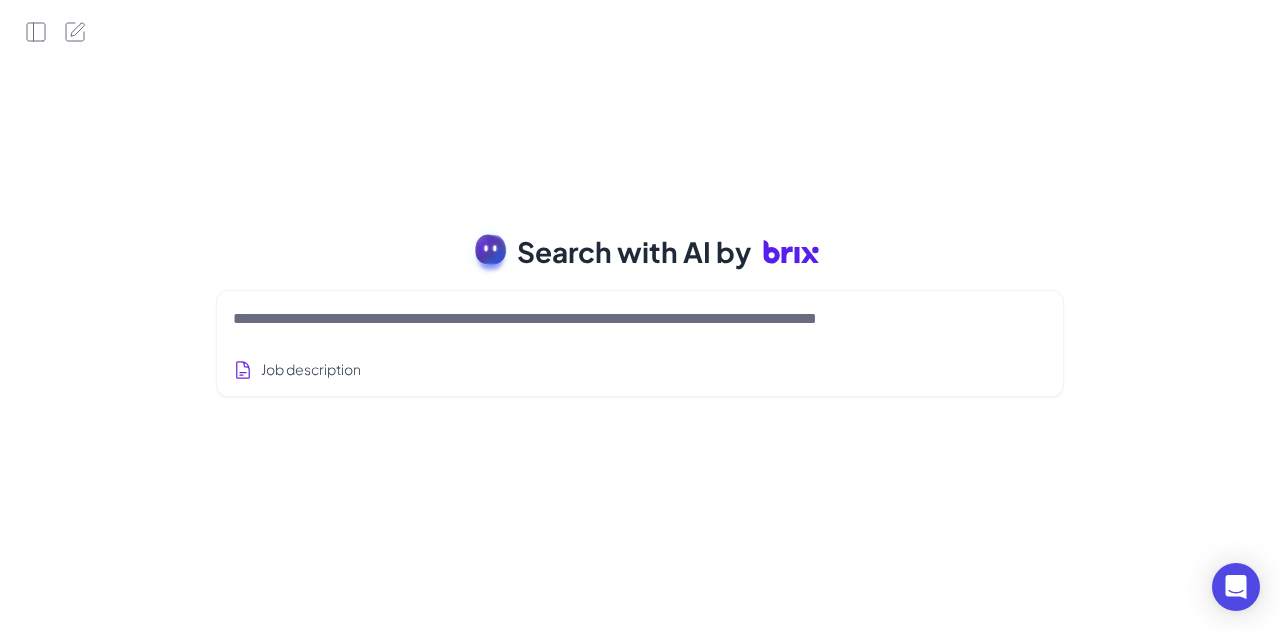 click at bounding box center [616, 319] 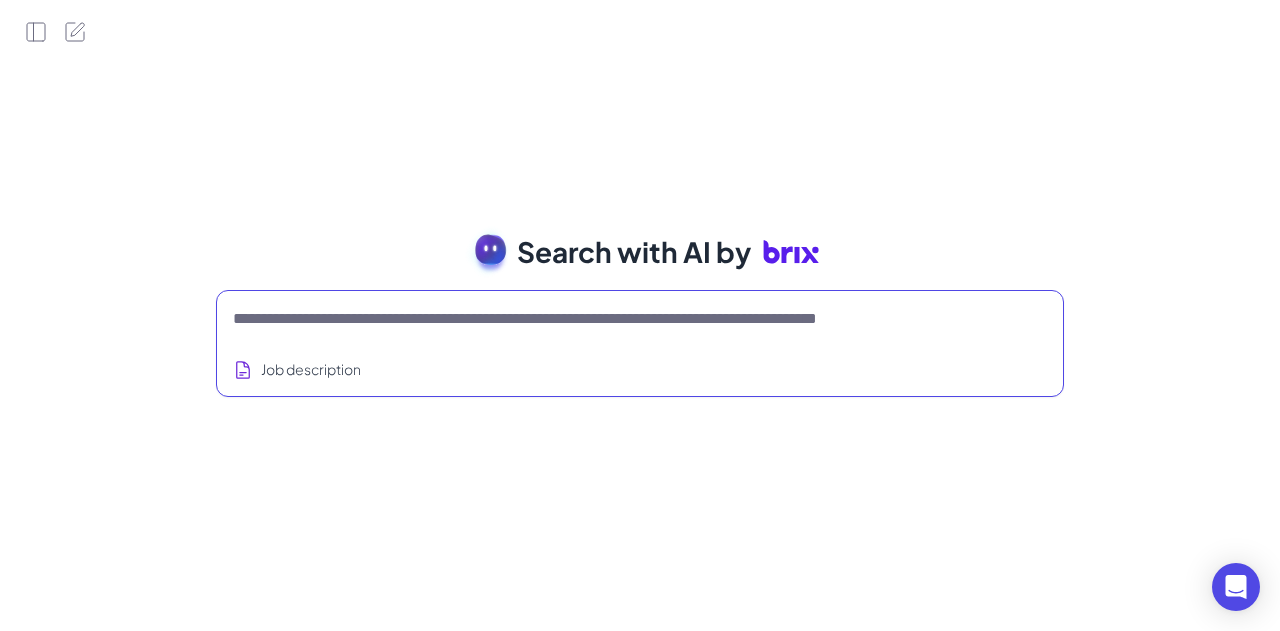 paste on "**********" 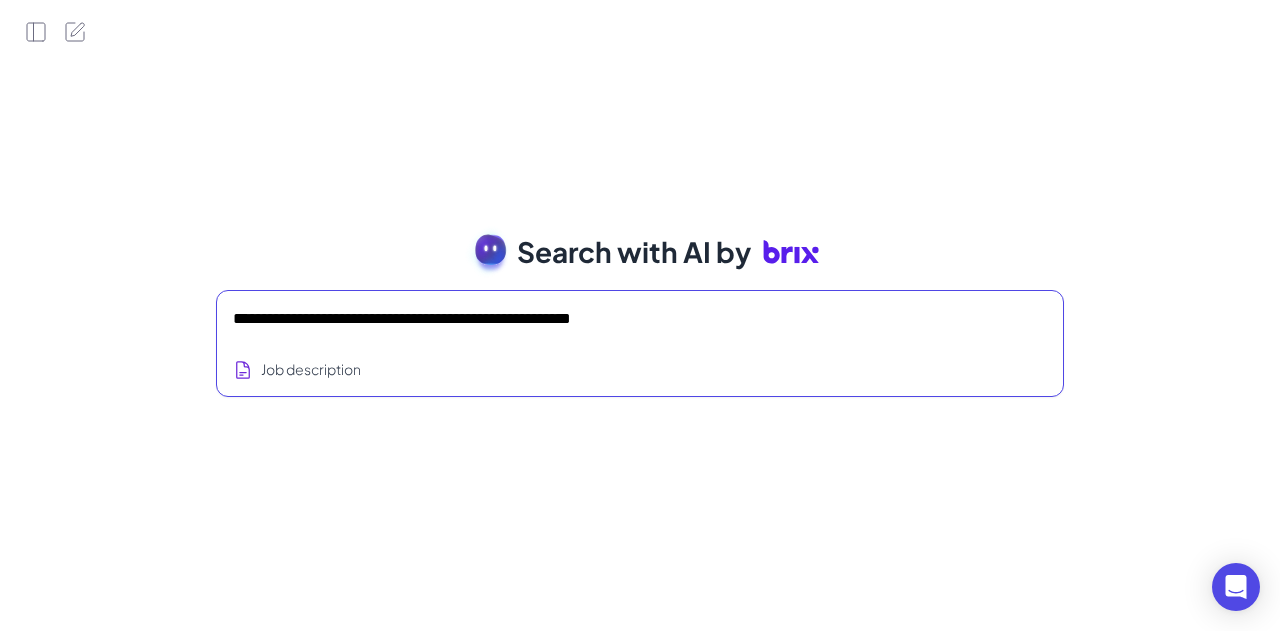 scroll, scrollTop: 470, scrollLeft: 0, axis: vertical 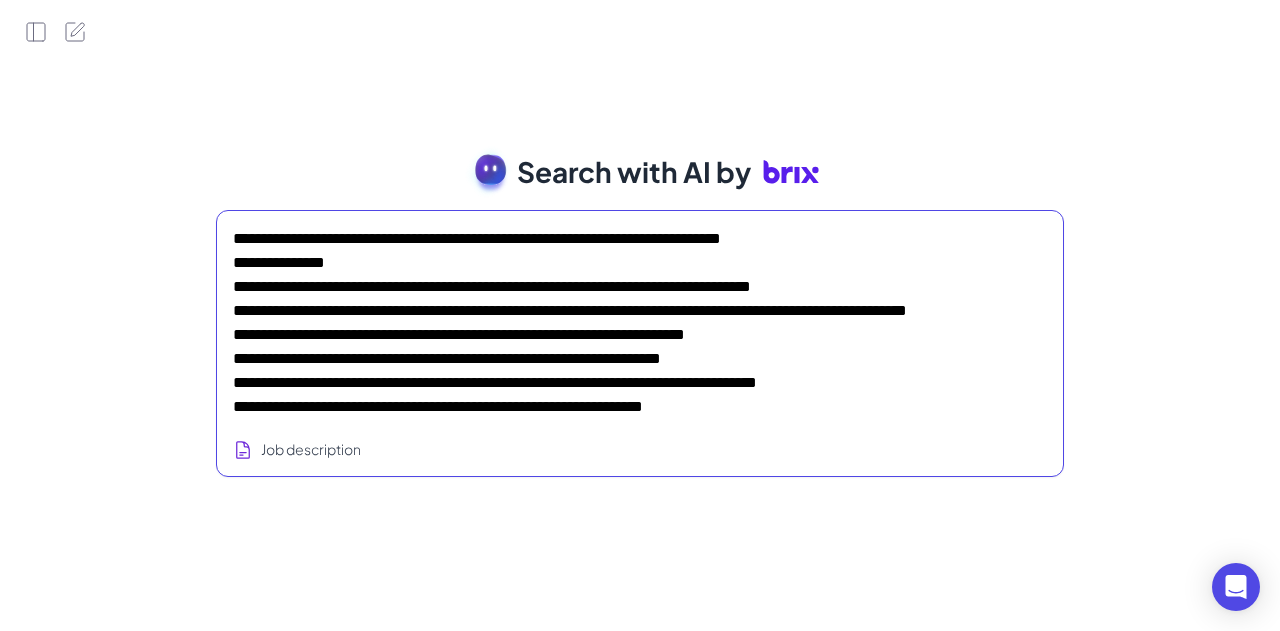 type on "**********" 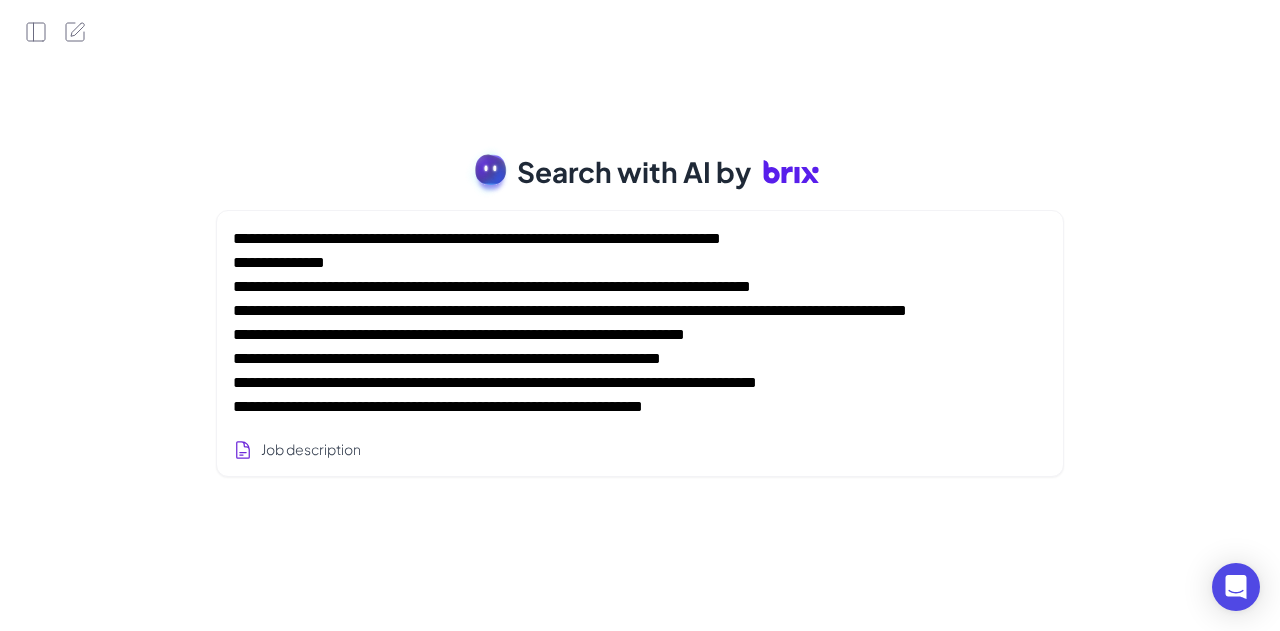 click at bounding box center [616, 319] 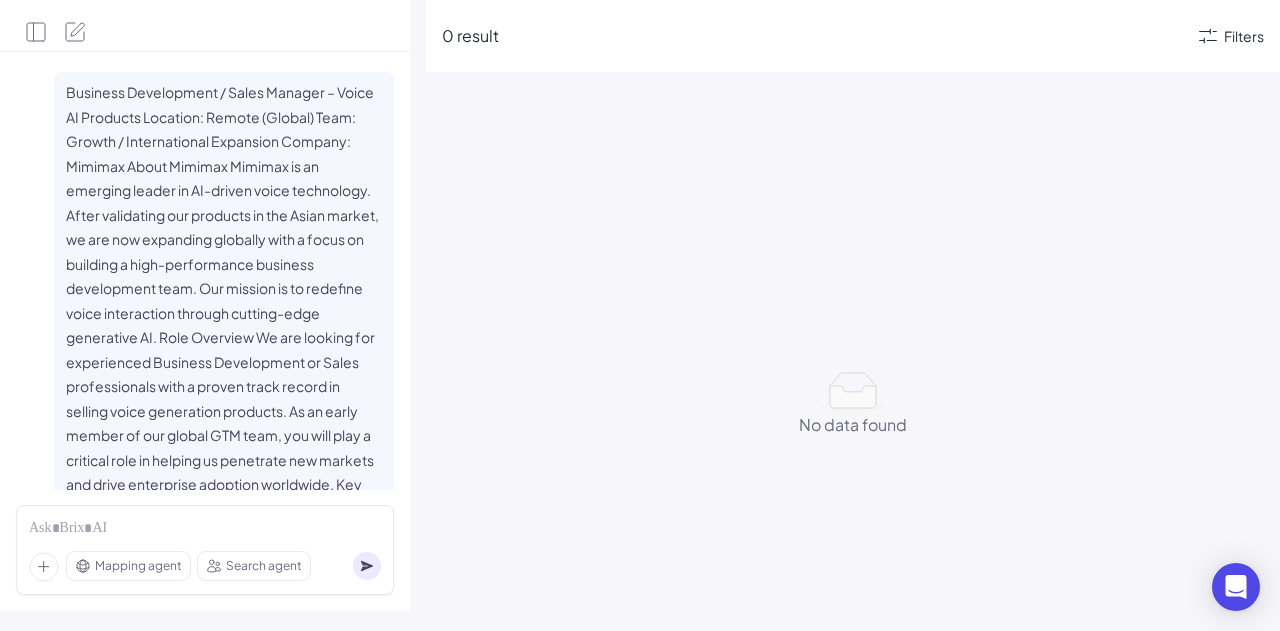 scroll, scrollTop: 1239, scrollLeft: 0, axis: vertical 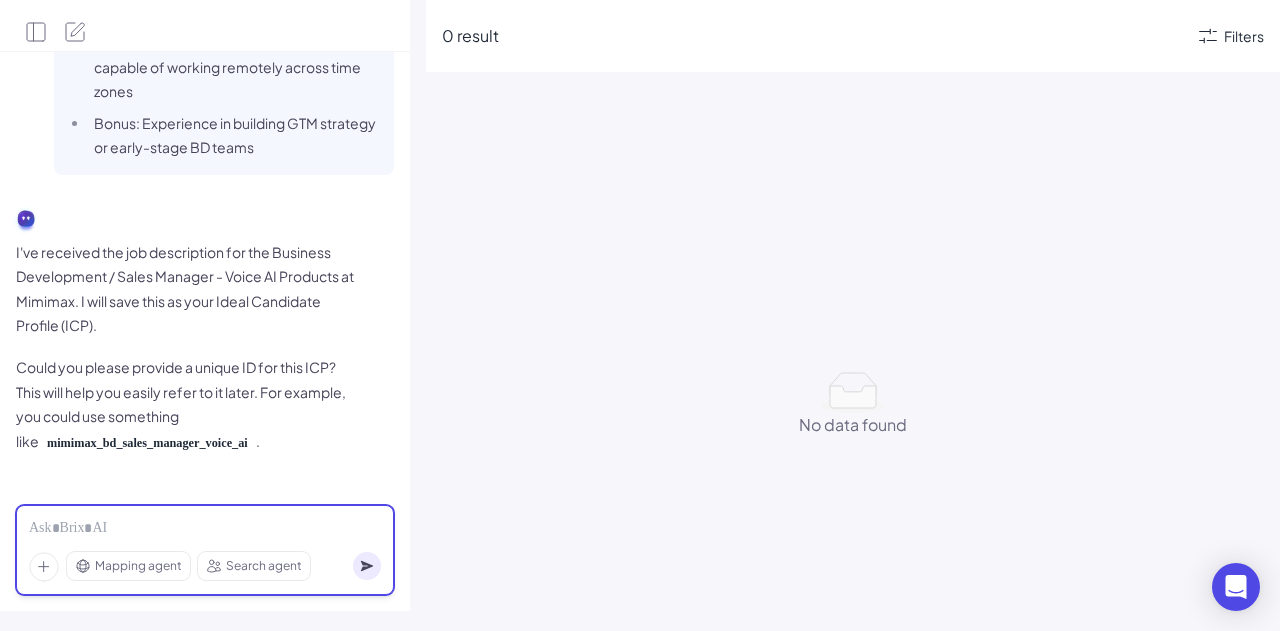 click at bounding box center (205, 529) 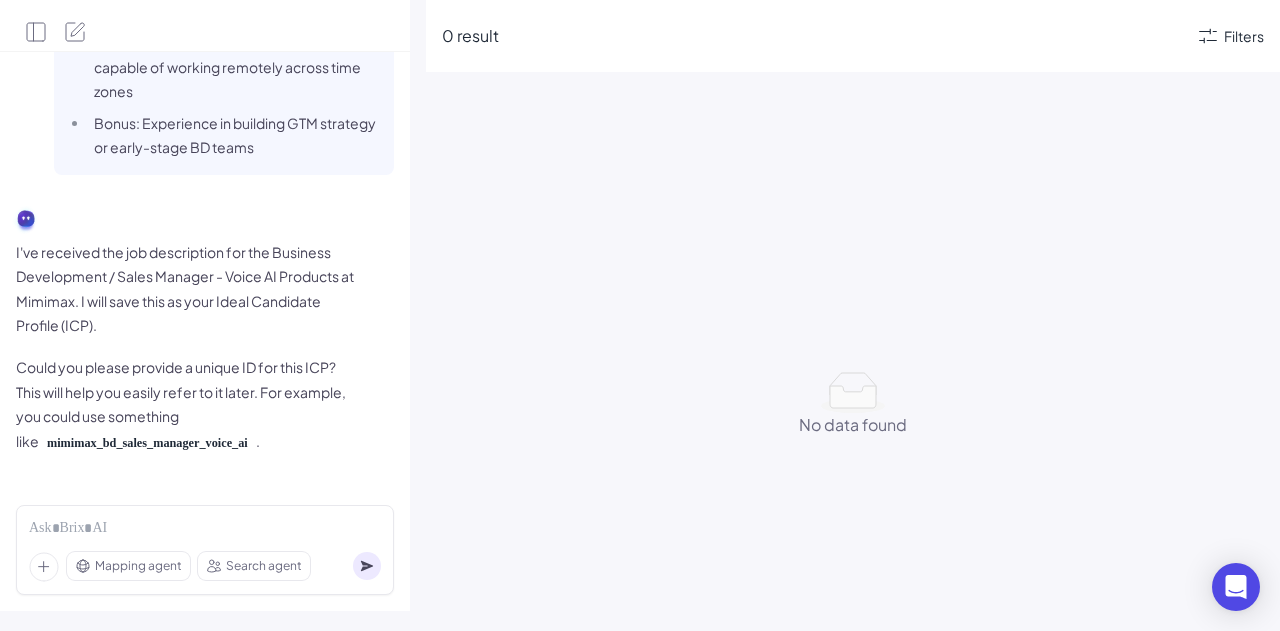 click on "No data found No data found" at bounding box center (853, 404) 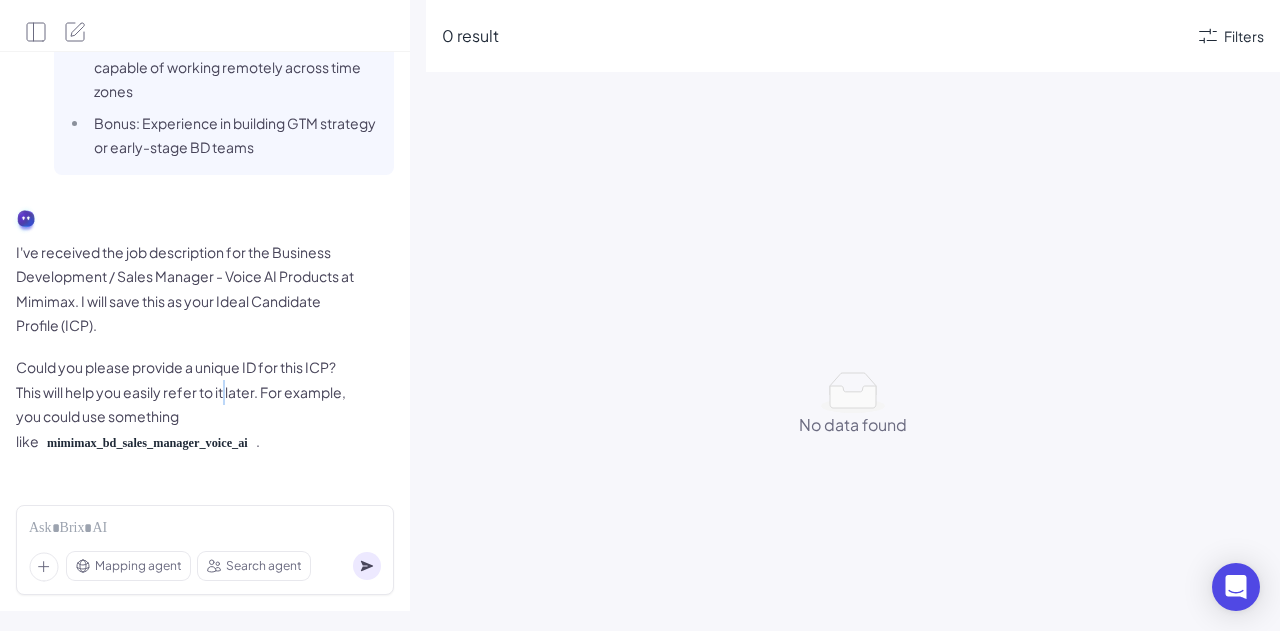 click on "Could you please provide a unique ID for this ICP? This will help you easily refer to it later. For example, you could use something like  mimimax_bd_sales_manager_voice_ai ." at bounding box center [186, 404] 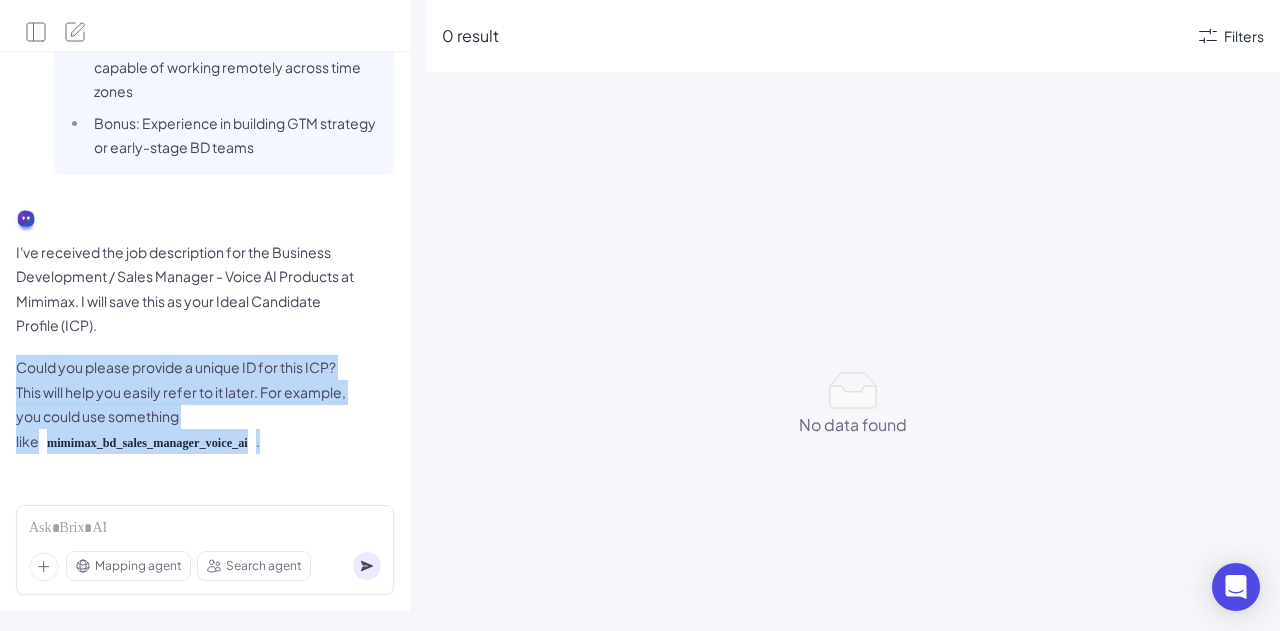 drag, startPoint x: 224, startPoint y: 393, endPoint x: 235, endPoint y: 400, distance: 13.038404 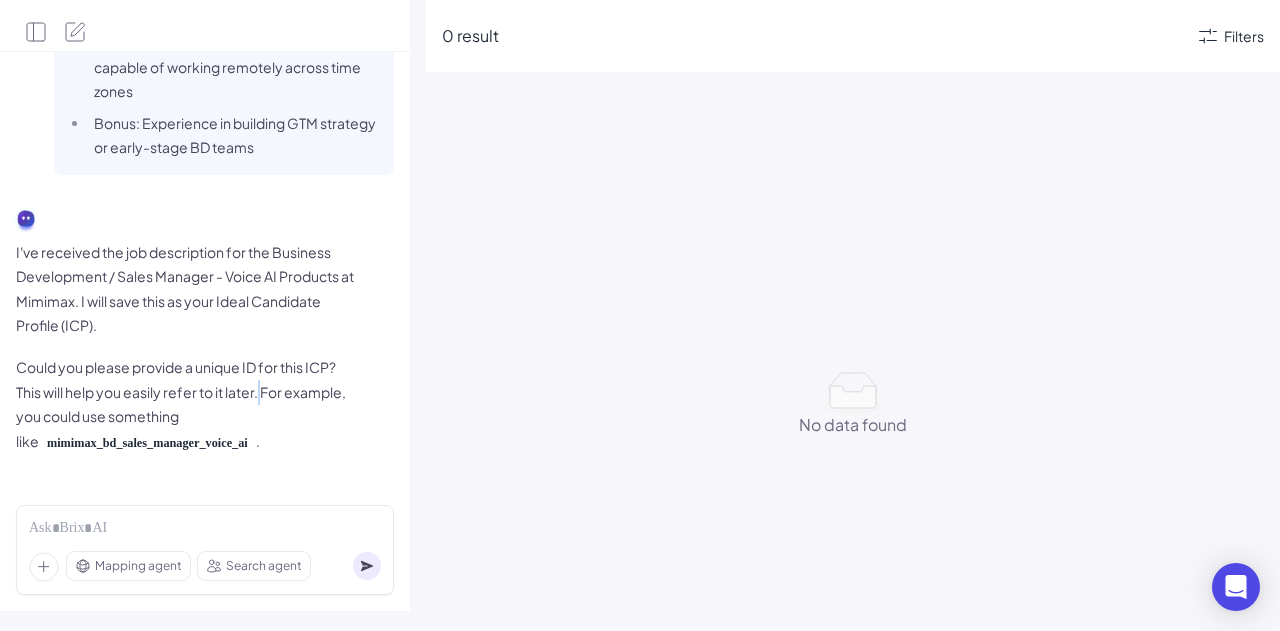 click on "Could you please provide a unique ID for this ICP? This will help you easily refer to it later. For example, you could use something like  mimimax_bd_sales_manager_voice_ai ." at bounding box center [186, 404] 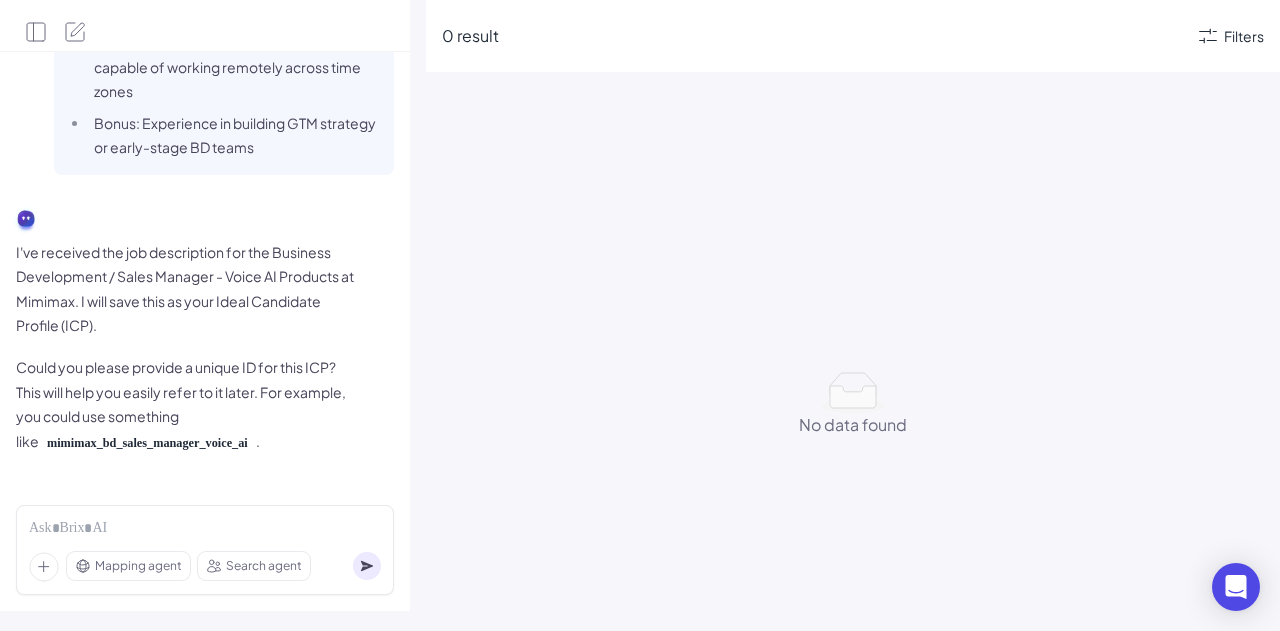 click on "Could you please provide a unique ID for this ICP? This will help you easily refer to it later. For example, you could use something like  mimimax_bd_sales_manager_voice_ai ." at bounding box center [186, 404] 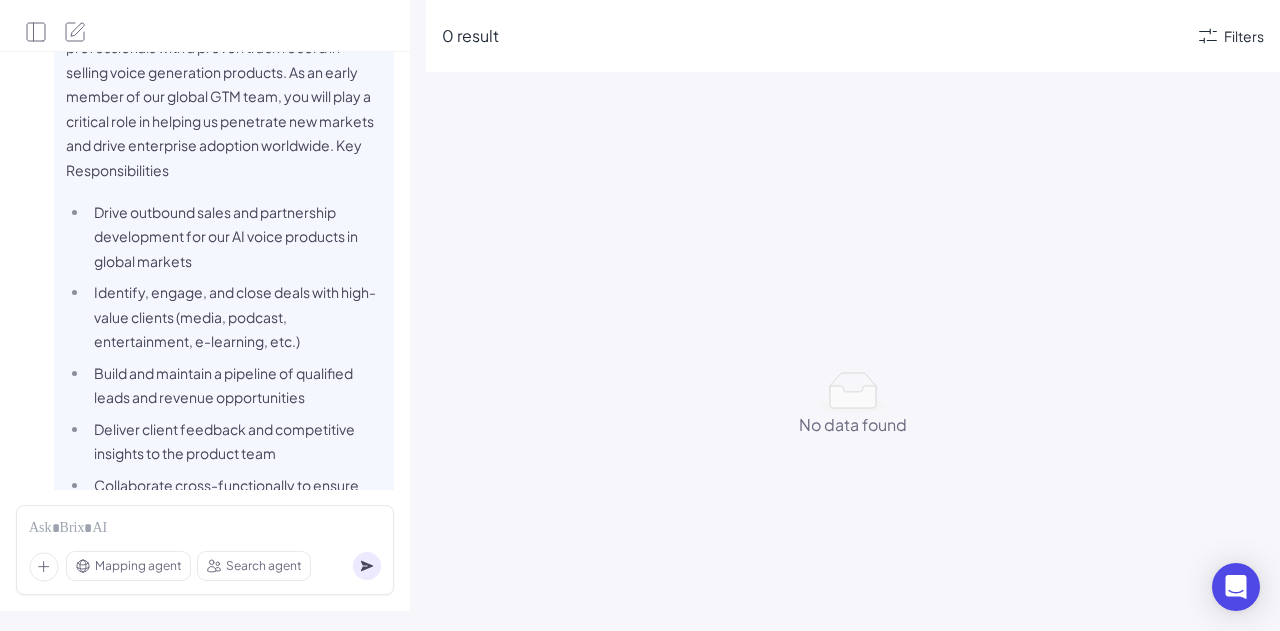 scroll, scrollTop: 0, scrollLeft: 0, axis: both 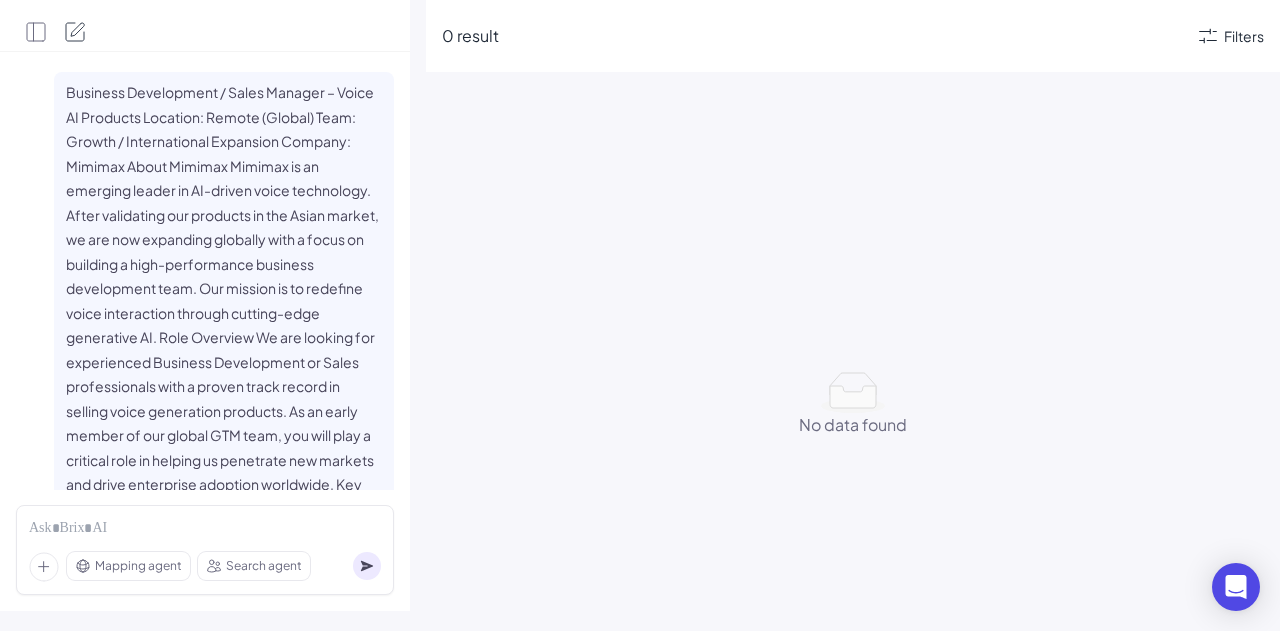click 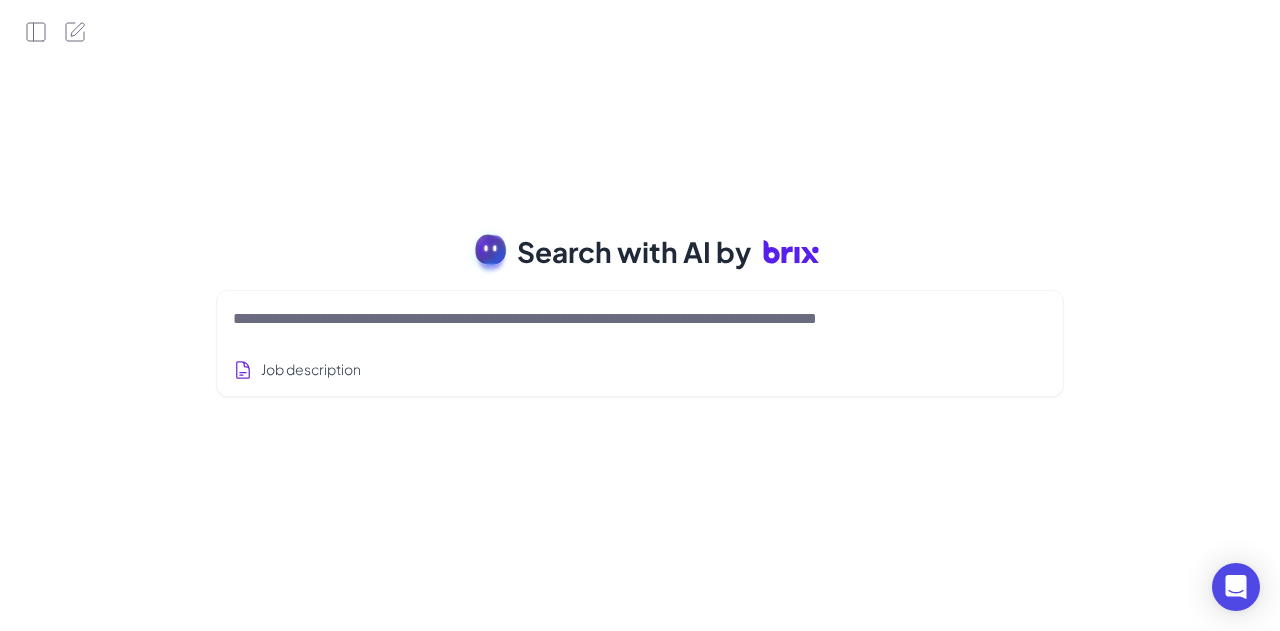 click on "Job description" at bounding box center (640, 363) 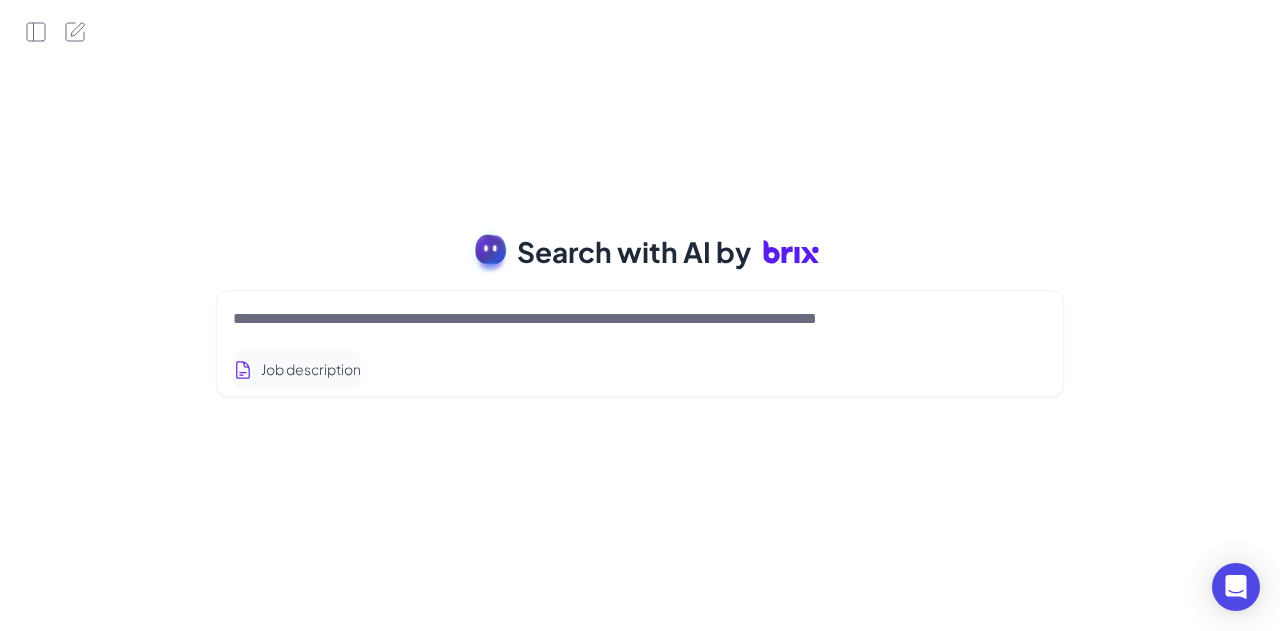 click on "Job description" at bounding box center (297, 369) 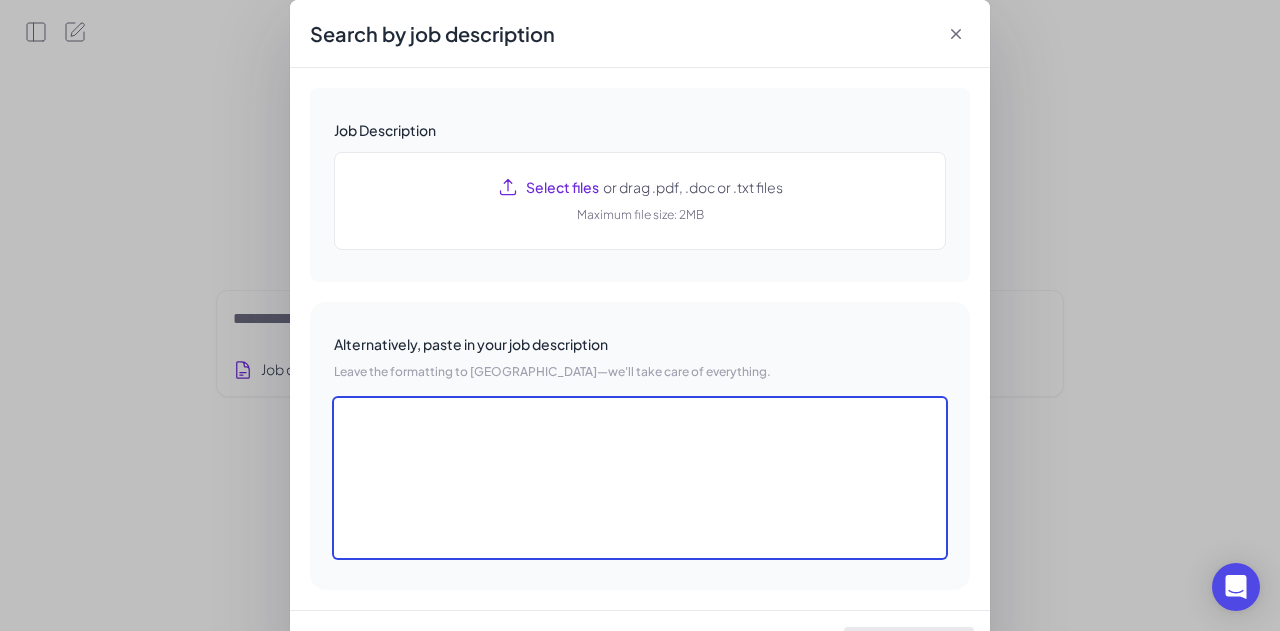 click at bounding box center [640, 478] 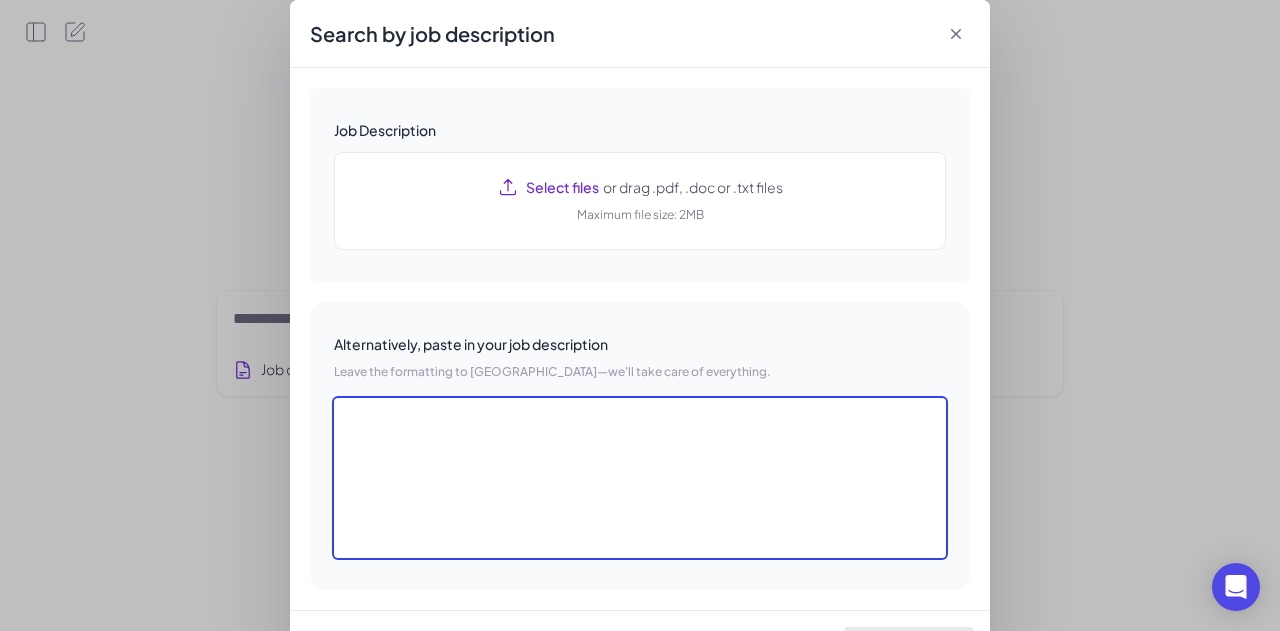 click at bounding box center (640, 478) 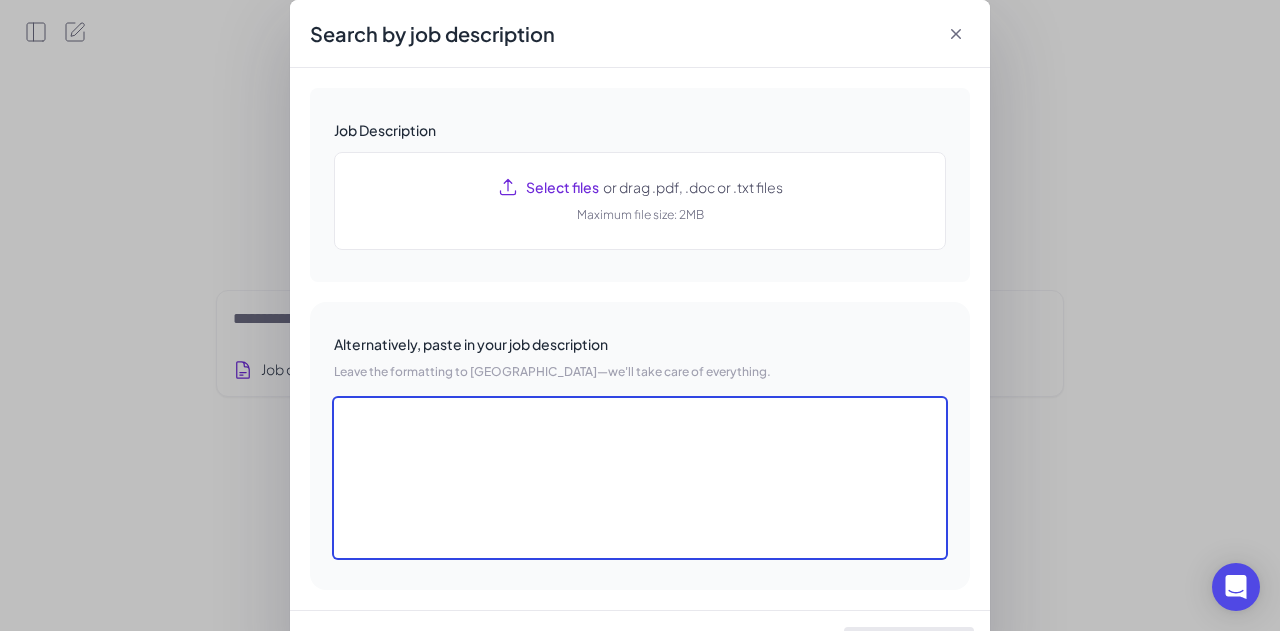 paste on "**********" 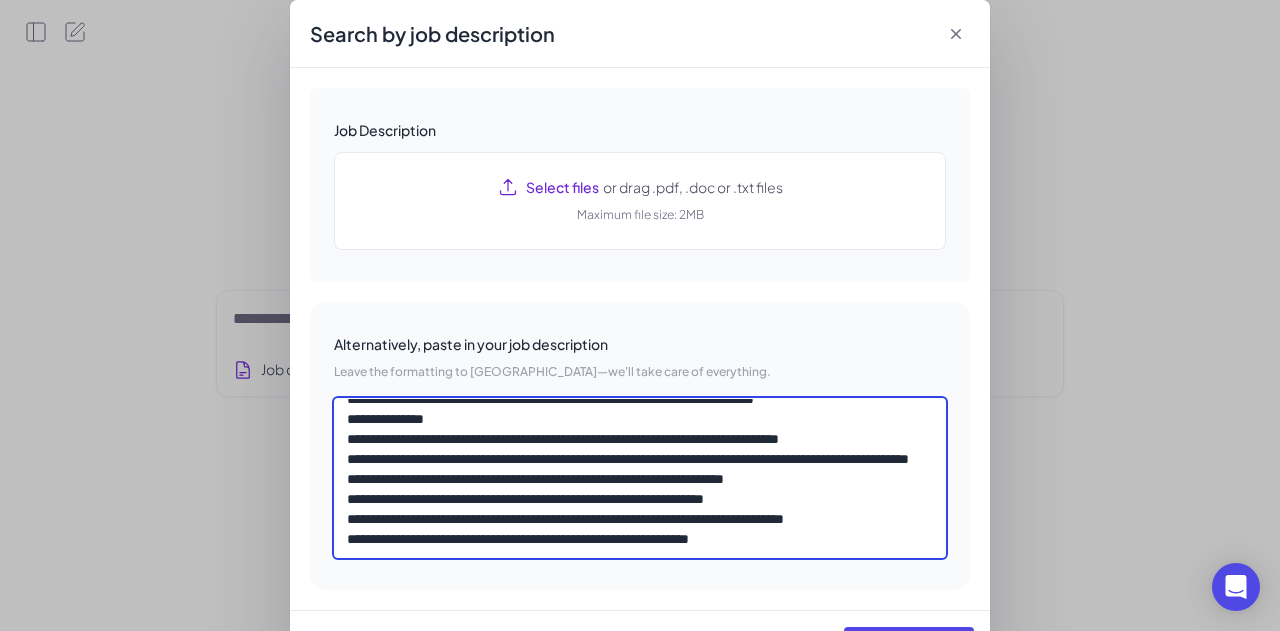 scroll, scrollTop: 417, scrollLeft: 0, axis: vertical 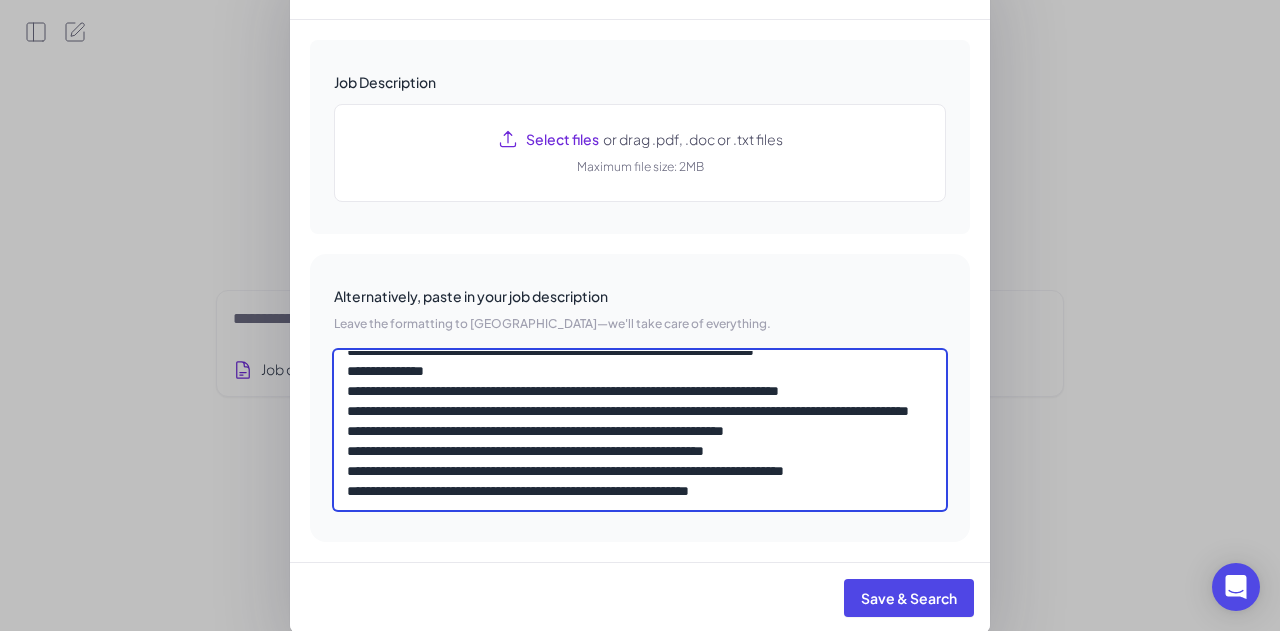 type on "**********" 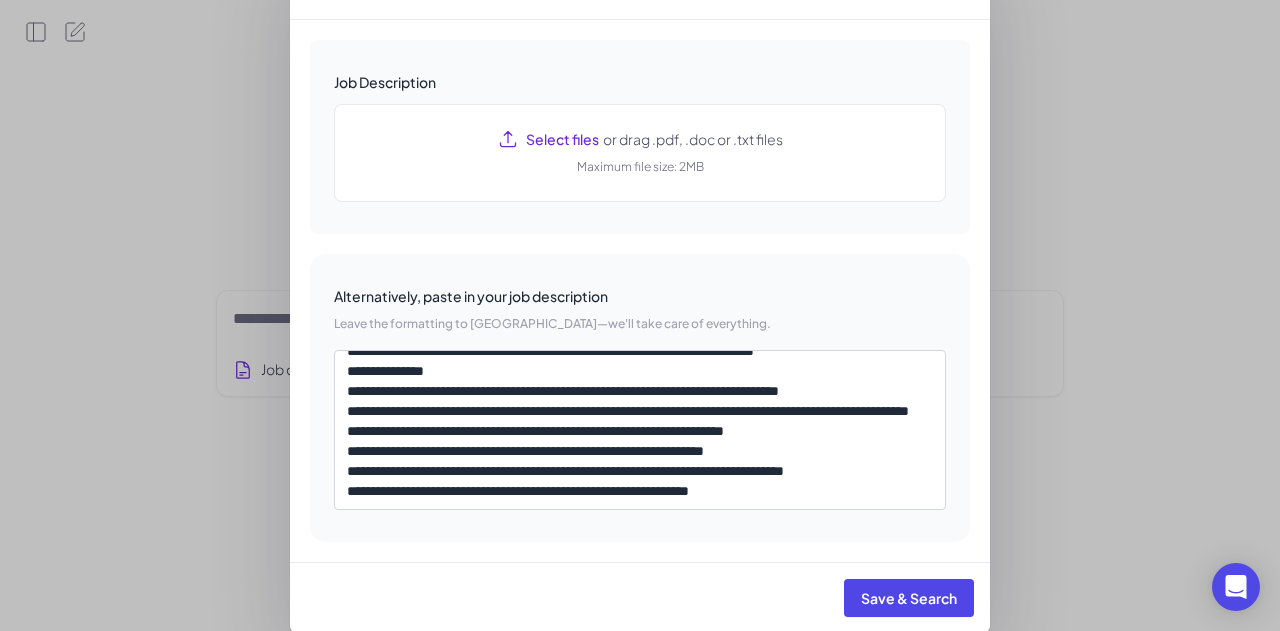 click on "Save & Search" at bounding box center [640, 598] 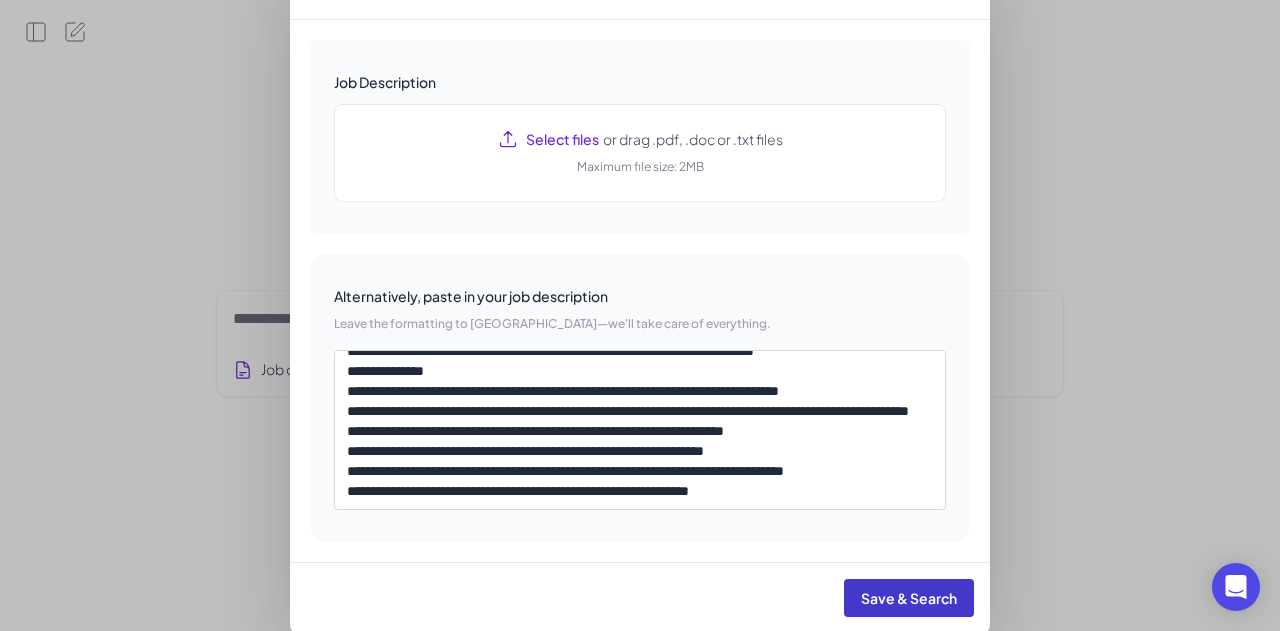 click on "Save & Search" at bounding box center (909, 598) 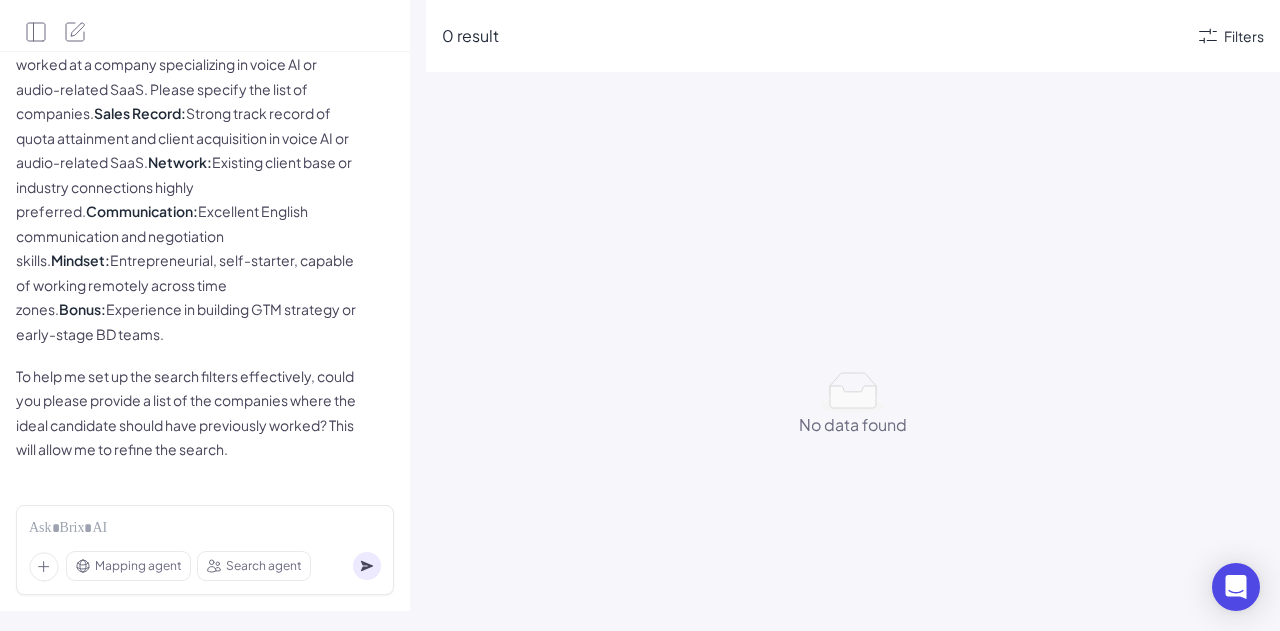 scroll, scrollTop: 1543, scrollLeft: 0, axis: vertical 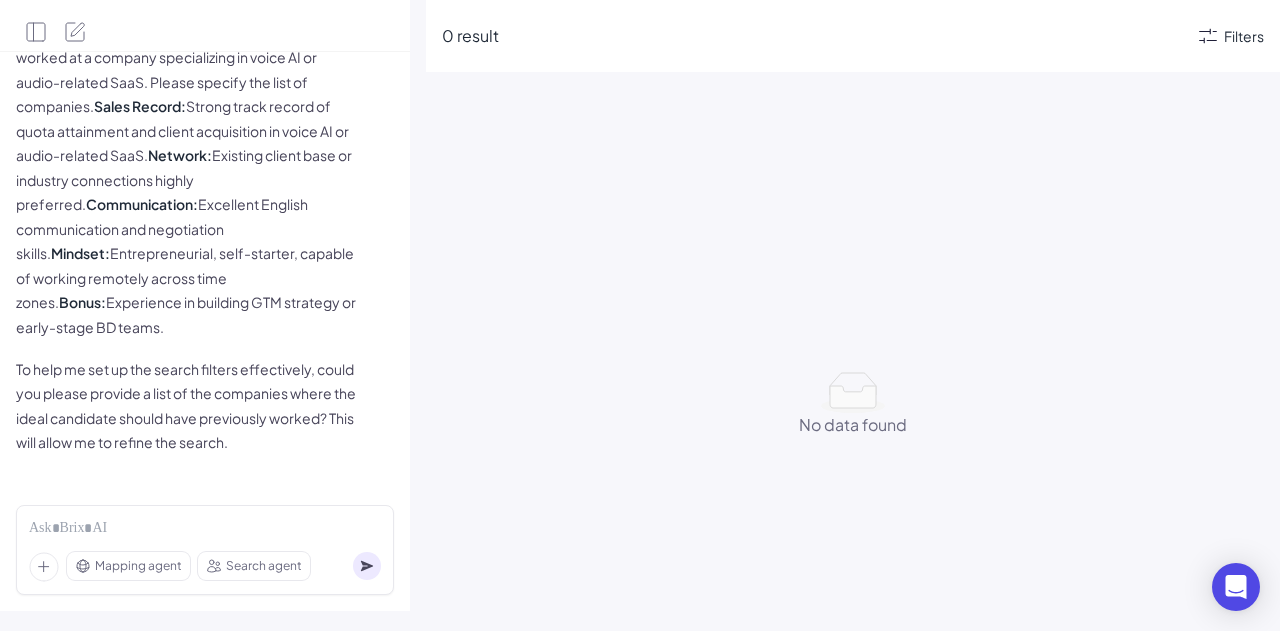 click on "0   result   Filters" at bounding box center (853, 36) 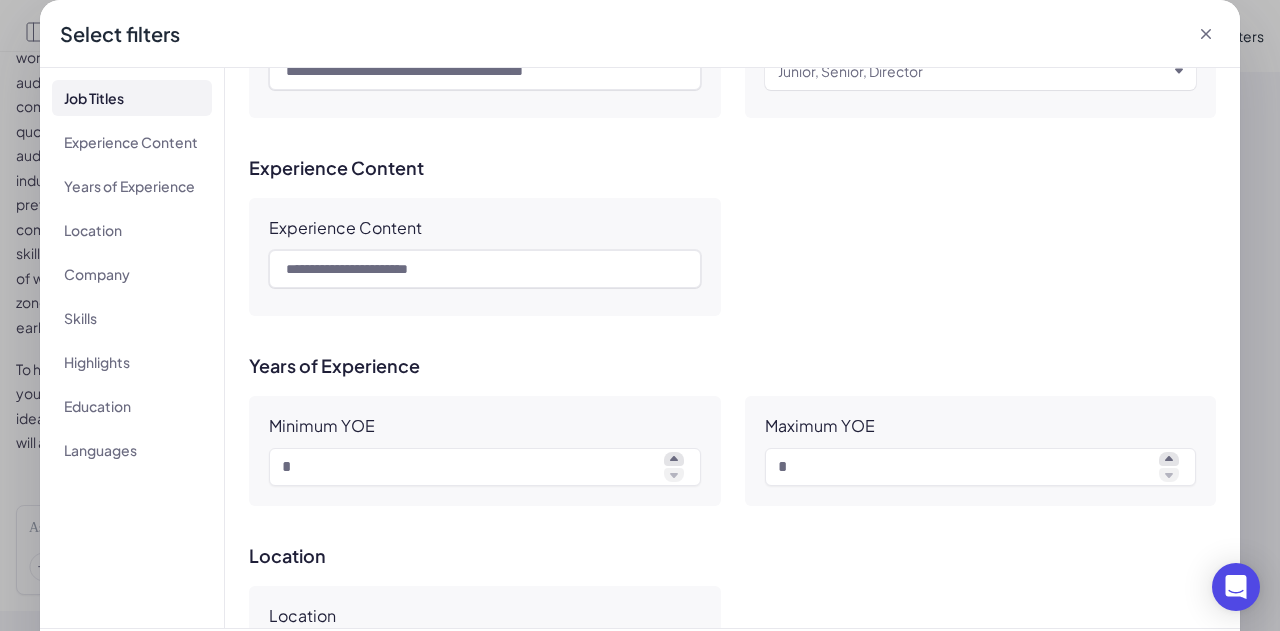 scroll, scrollTop: 400, scrollLeft: 0, axis: vertical 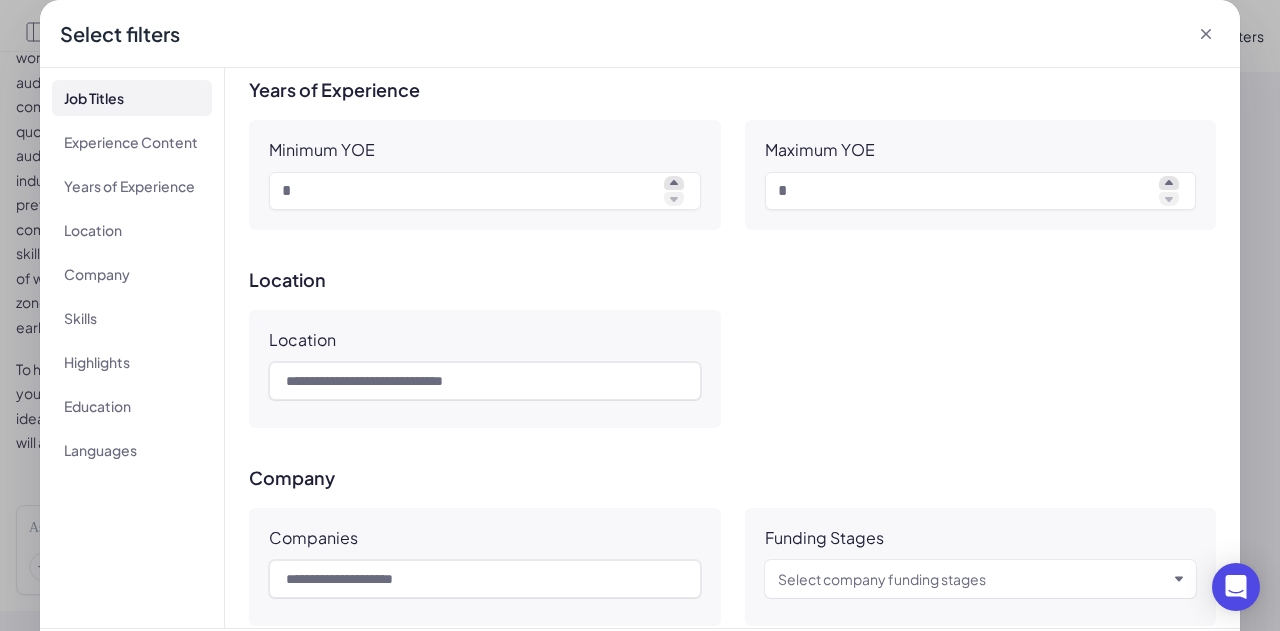 click 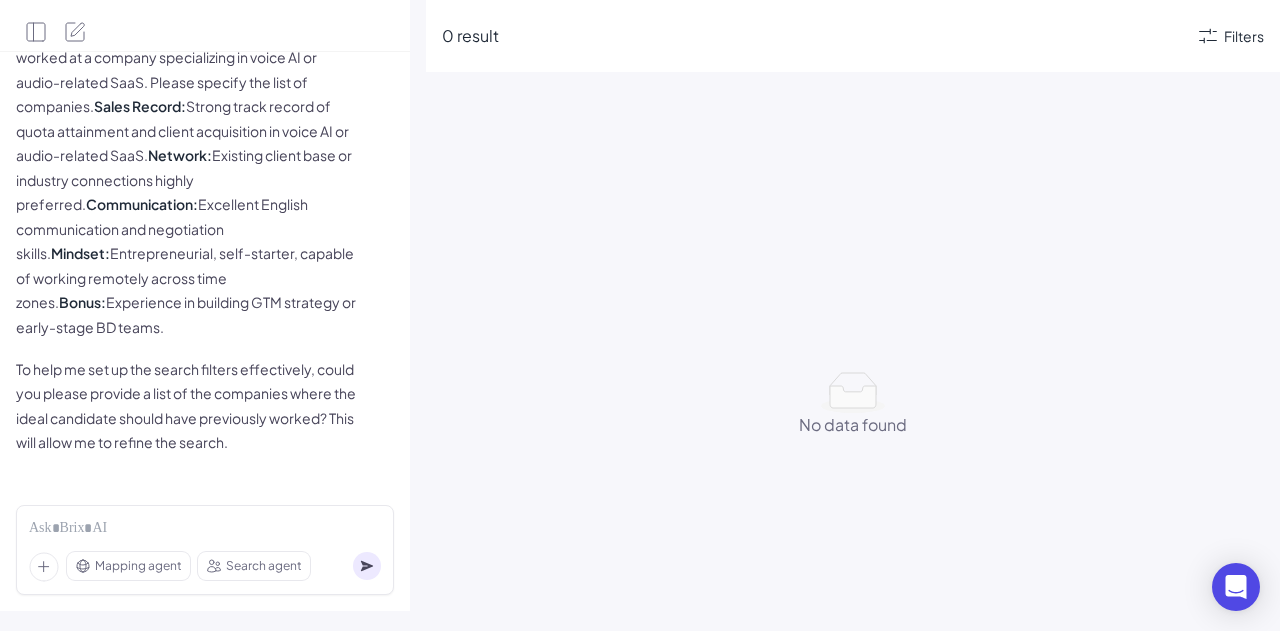 click on "Search agent" at bounding box center [254, 566] 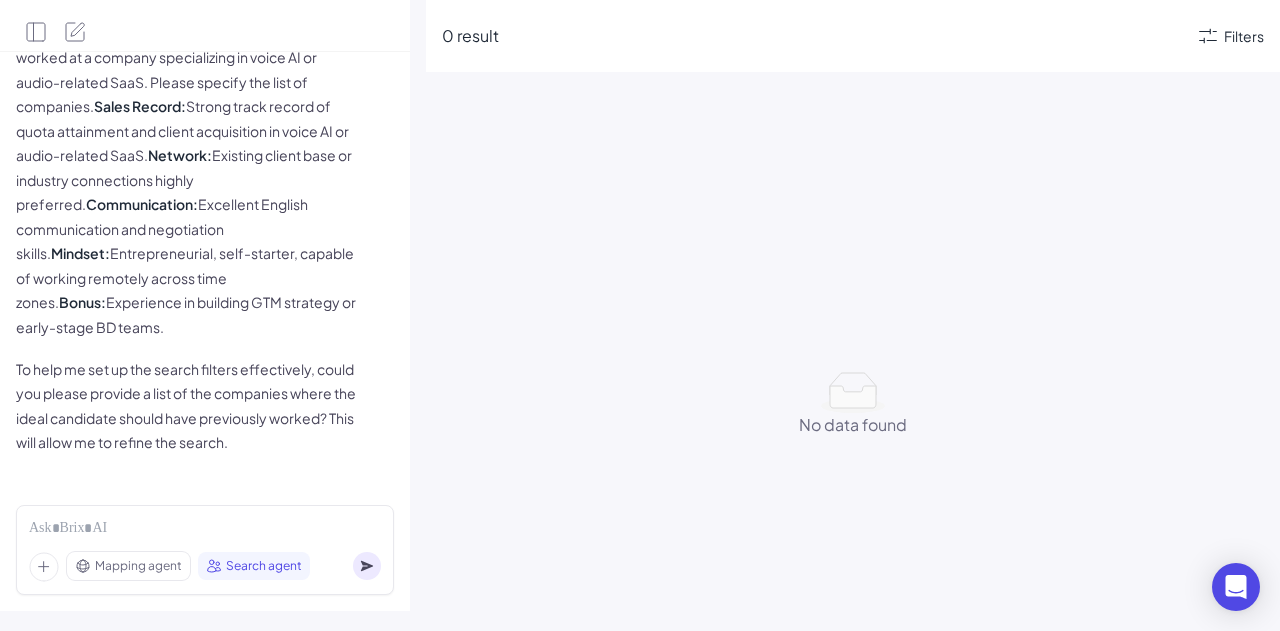click on "Mapping agent Search agent" at bounding box center (205, 550) 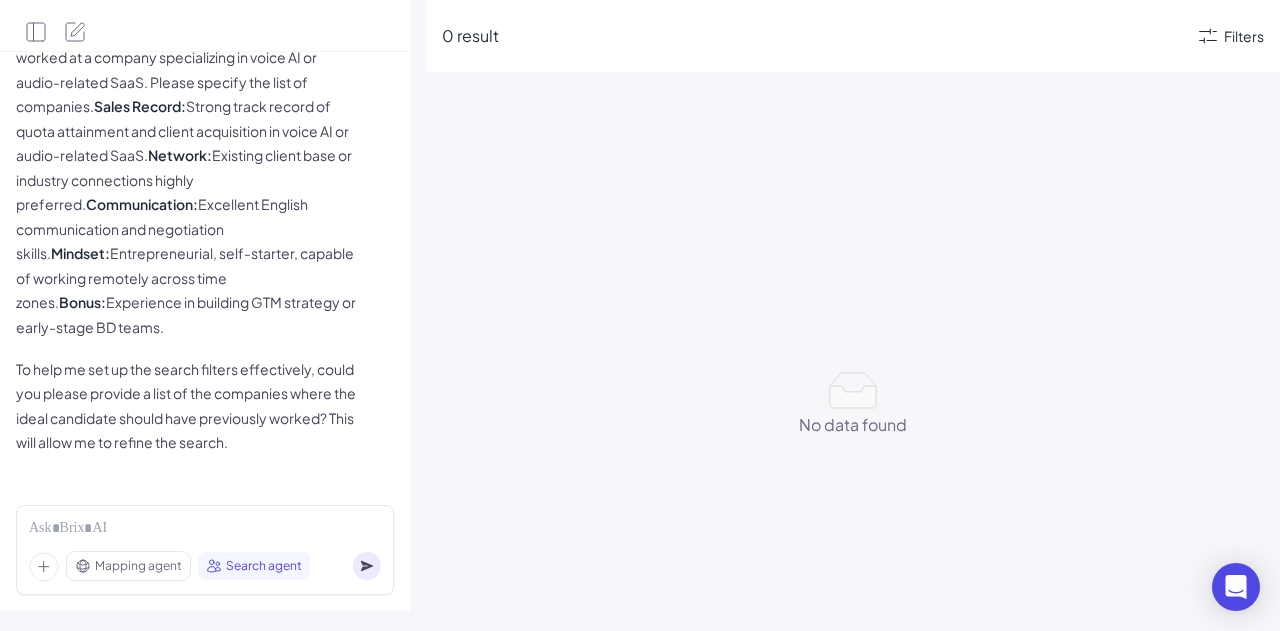 click on "Mapping agent Search agent" at bounding box center [205, 550] 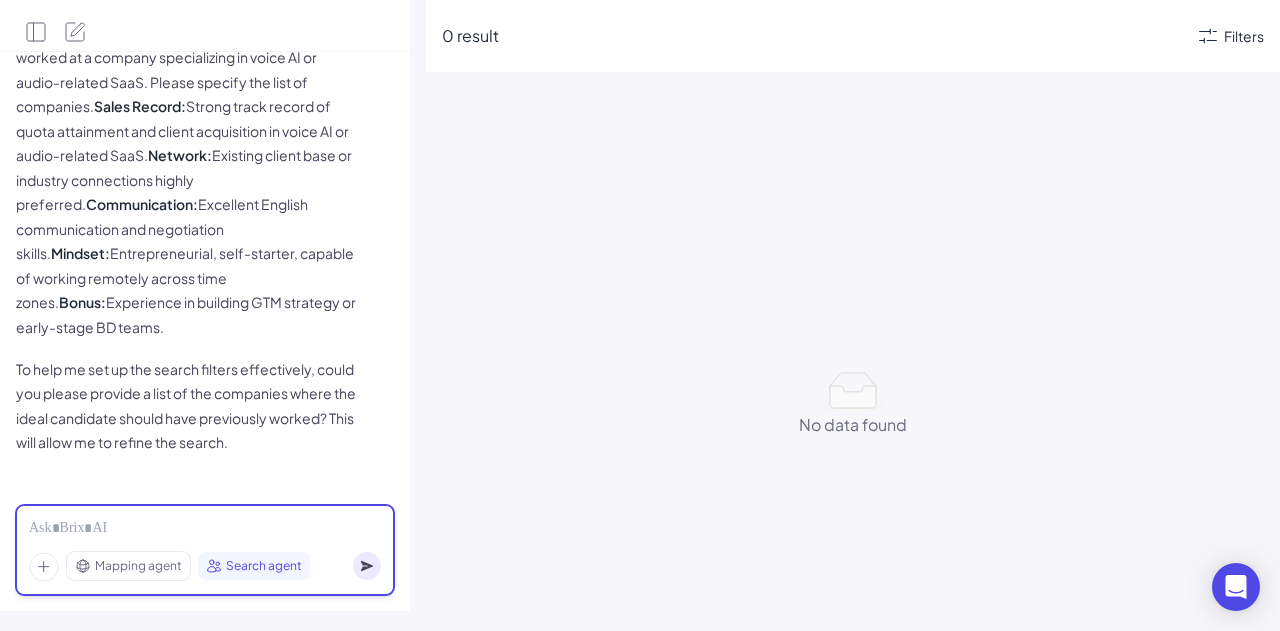 click at bounding box center [205, 529] 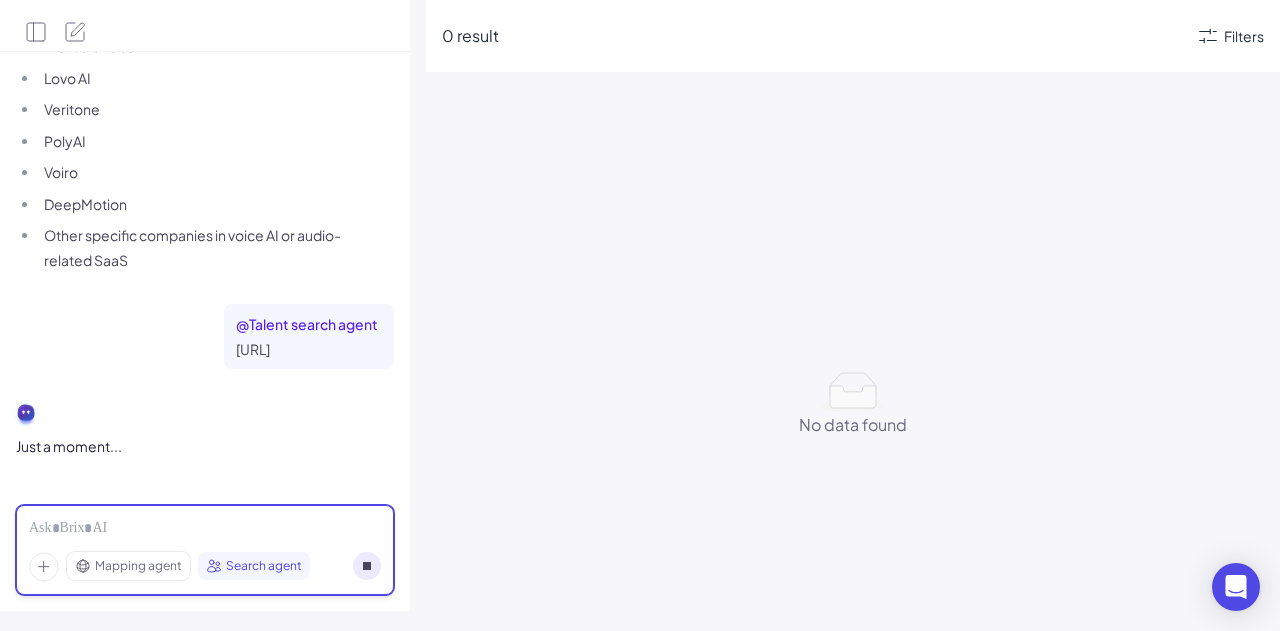 scroll, scrollTop: 2726, scrollLeft: 0, axis: vertical 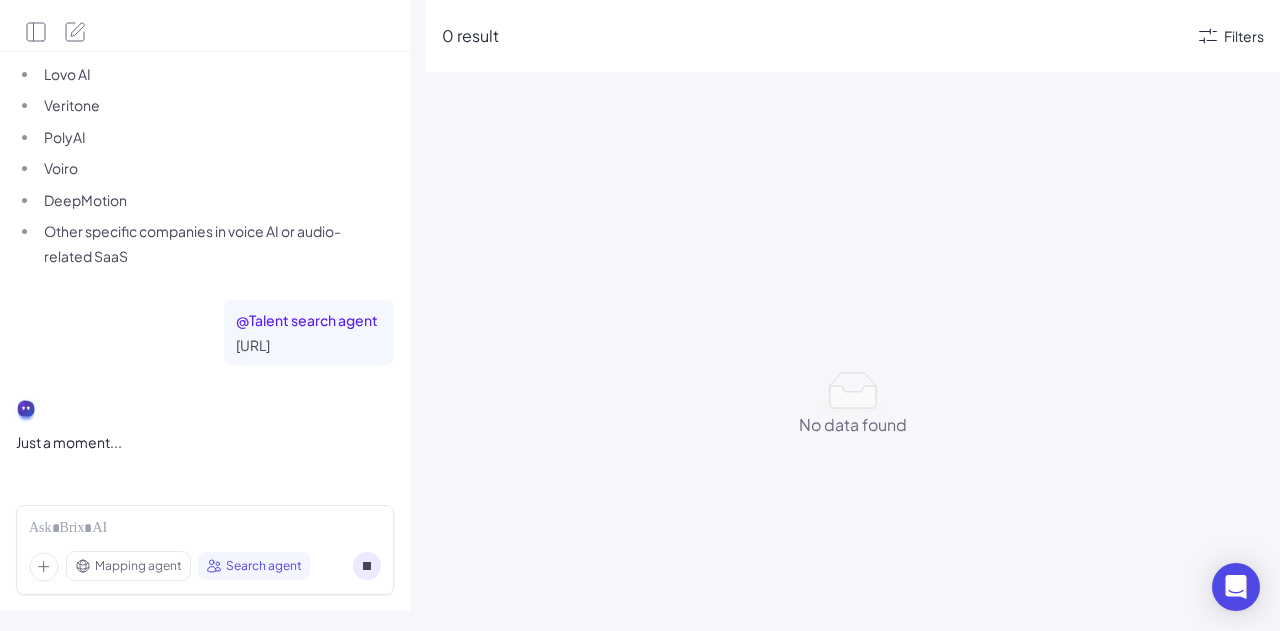 drag, startPoint x: 270, startPoint y: 499, endPoint x: 453, endPoint y: 473, distance: 184.83777 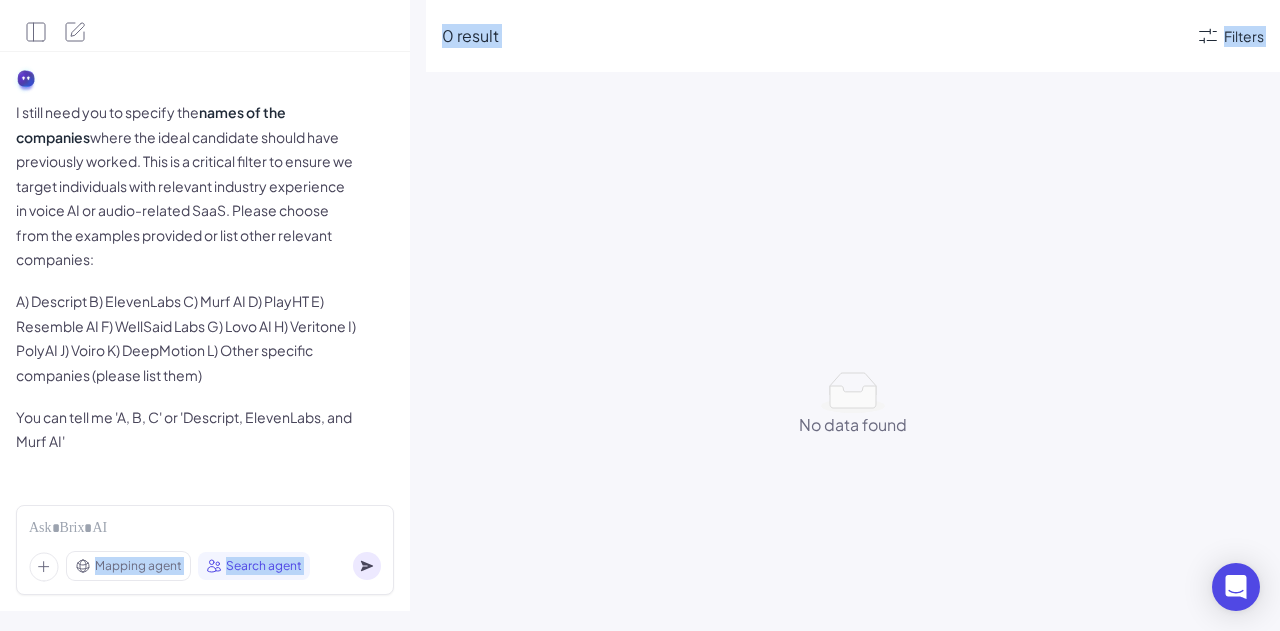 scroll, scrollTop: 3055, scrollLeft: 0, axis: vertical 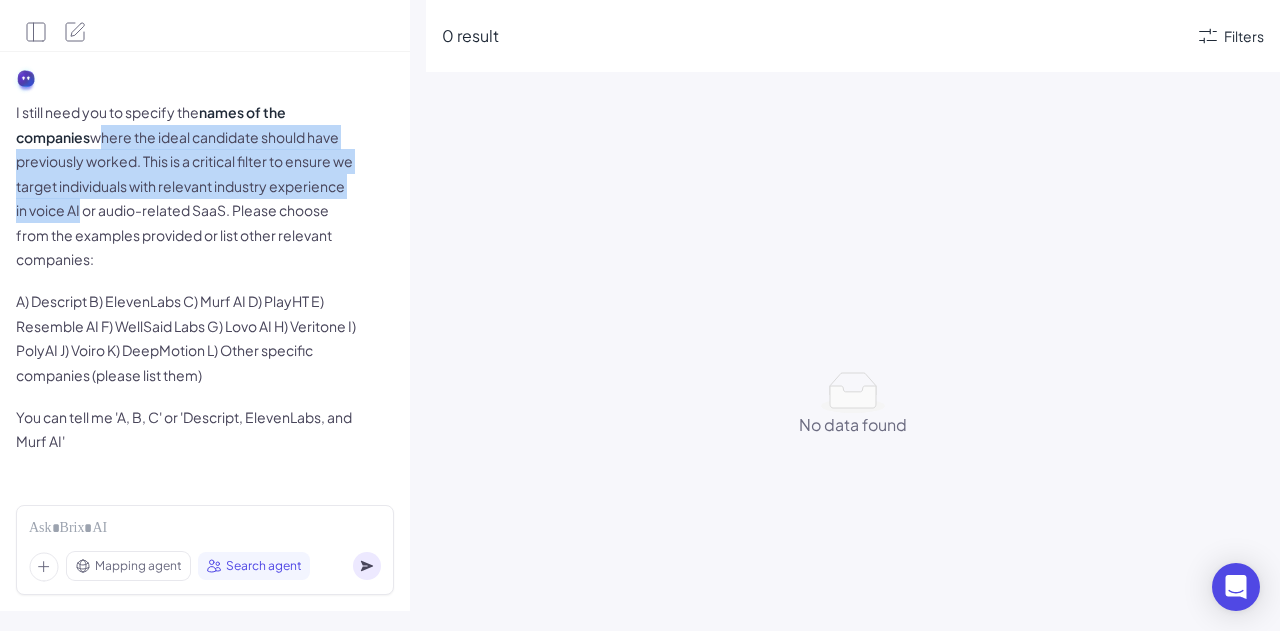 drag, startPoint x: 98, startPoint y: 129, endPoint x: 152, endPoint y: 221, distance: 106.677086 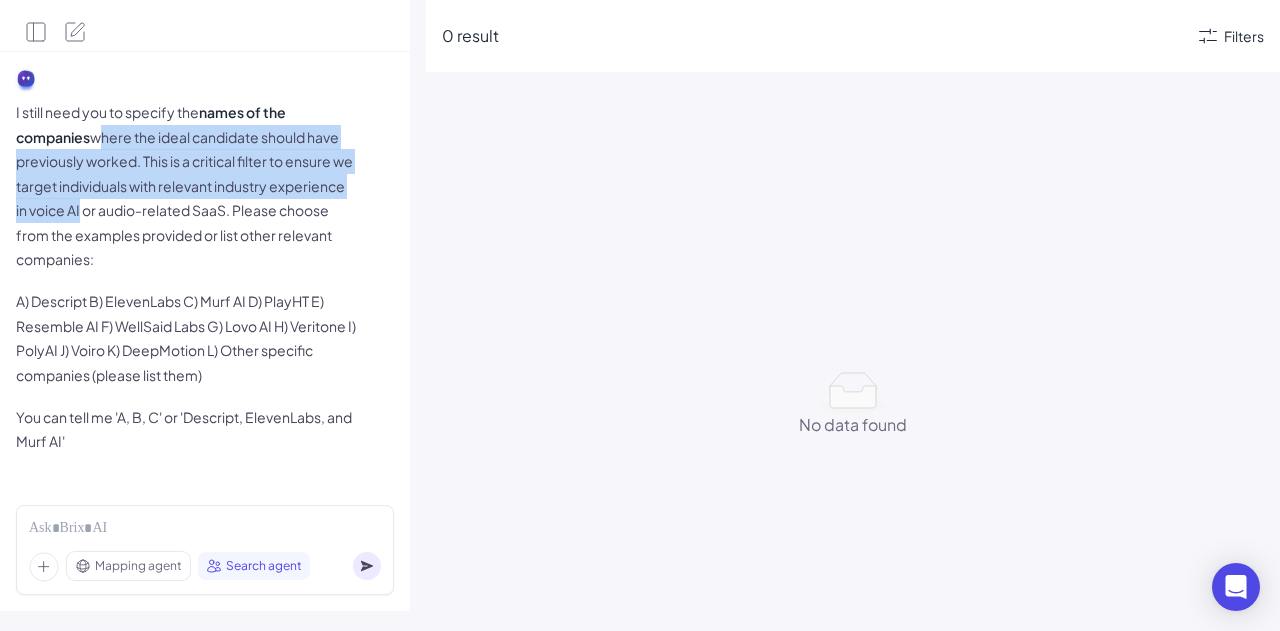 click on "I still need you to specify the  names of the companies  where the ideal candidate should have previously worked. This is a critical filter to ensure we target individuals with relevant industry experience in voice AI or audio-related SaaS. Please choose from the examples provided or list other relevant companies:" at bounding box center [186, 186] 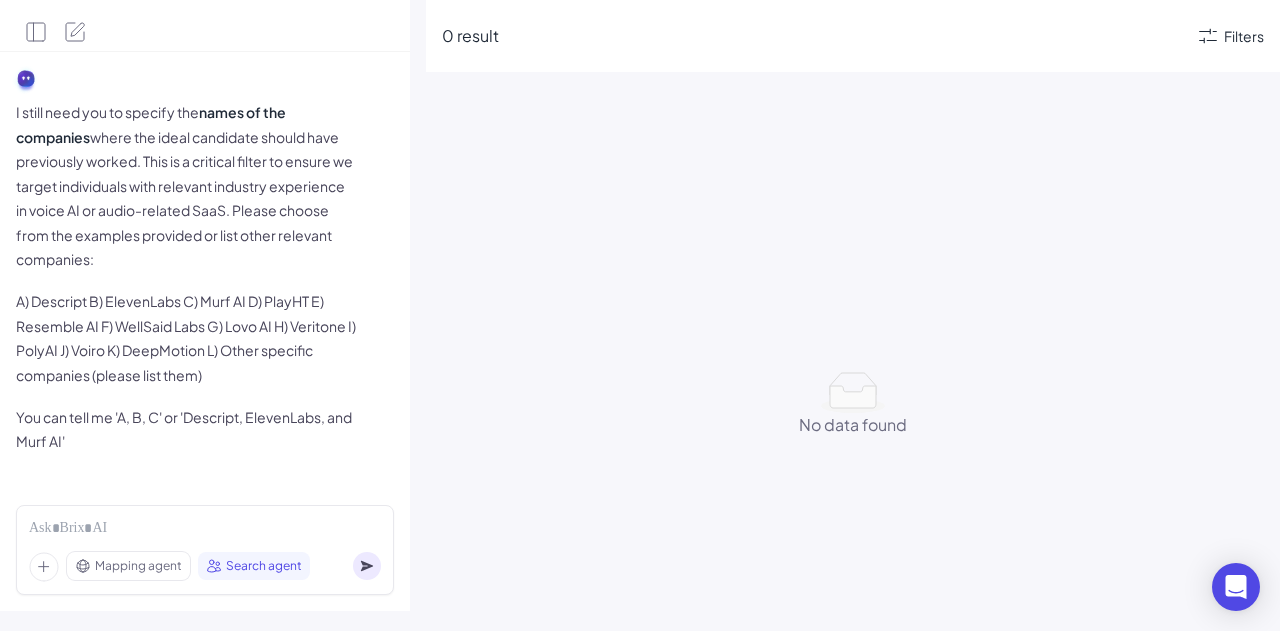 click on "A) Descript
B) ElevenLabs
C) Murf AI
D) PlayHT
E) Resemble AI
F) WellSaid Labs
G) Lovo AI
H) Veritone
I) PolyAI
J) Voiro
K) DeepMotion
L) Other specific companies (please list them)" at bounding box center (186, 338) 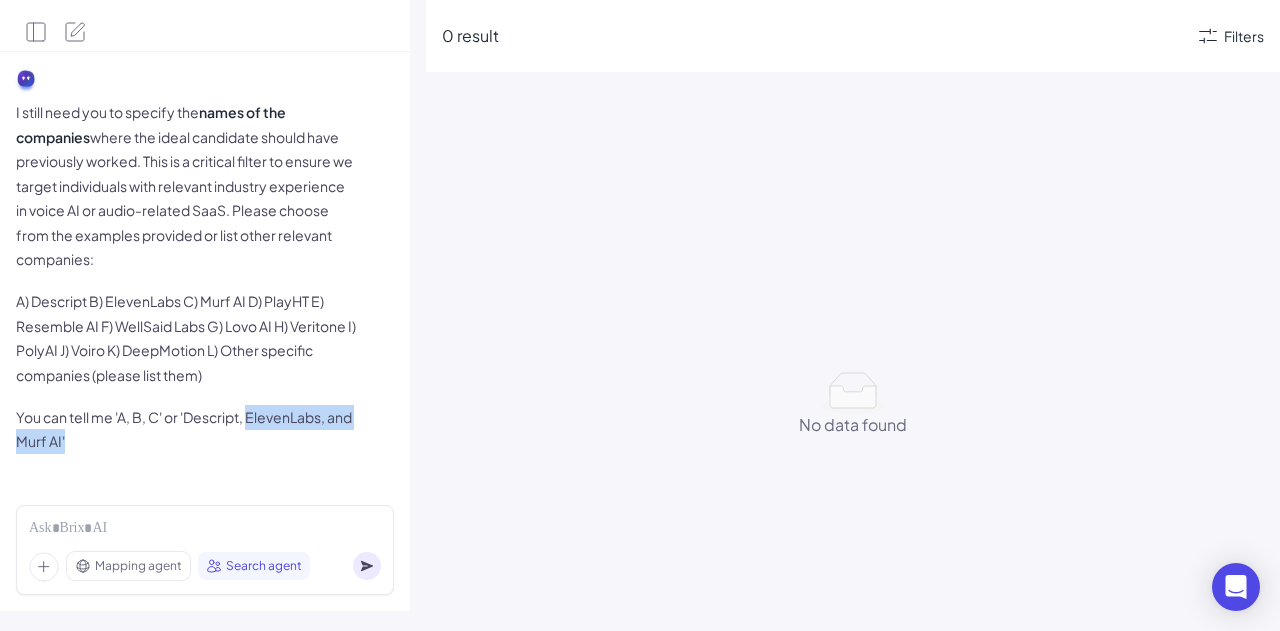 drag, startPoint x: 252, startPoint y: 418, endPoint x: 378, endPoint y: 439, distance: 127.738014 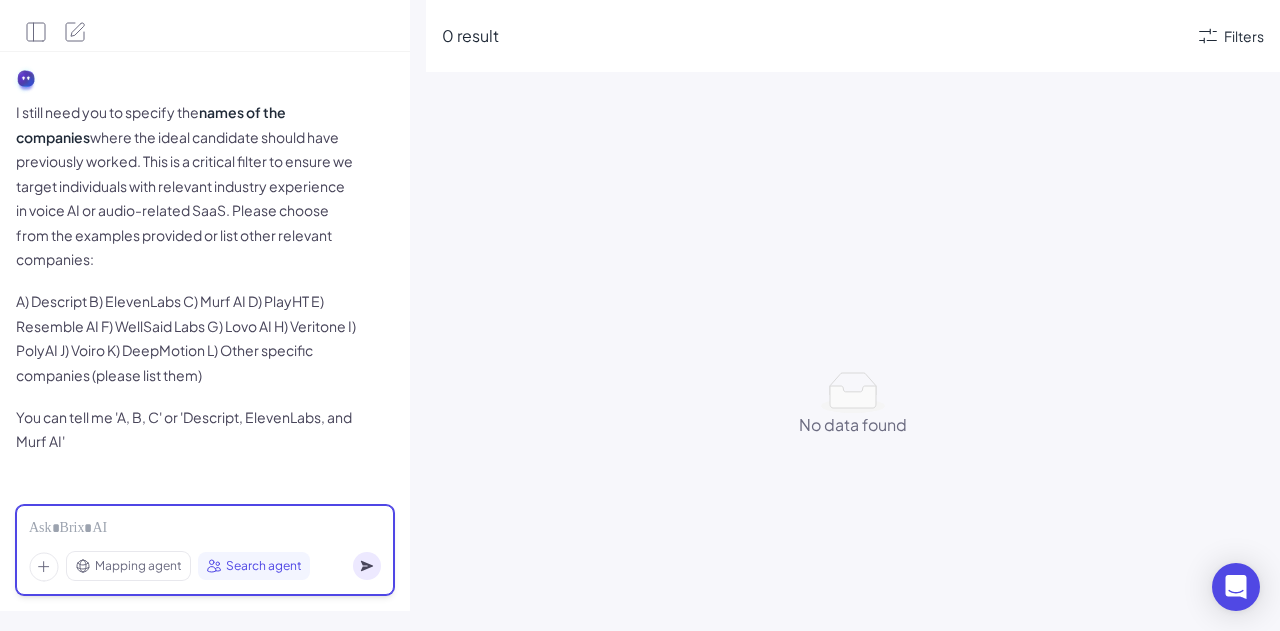 click at bounding box center (205, 529) 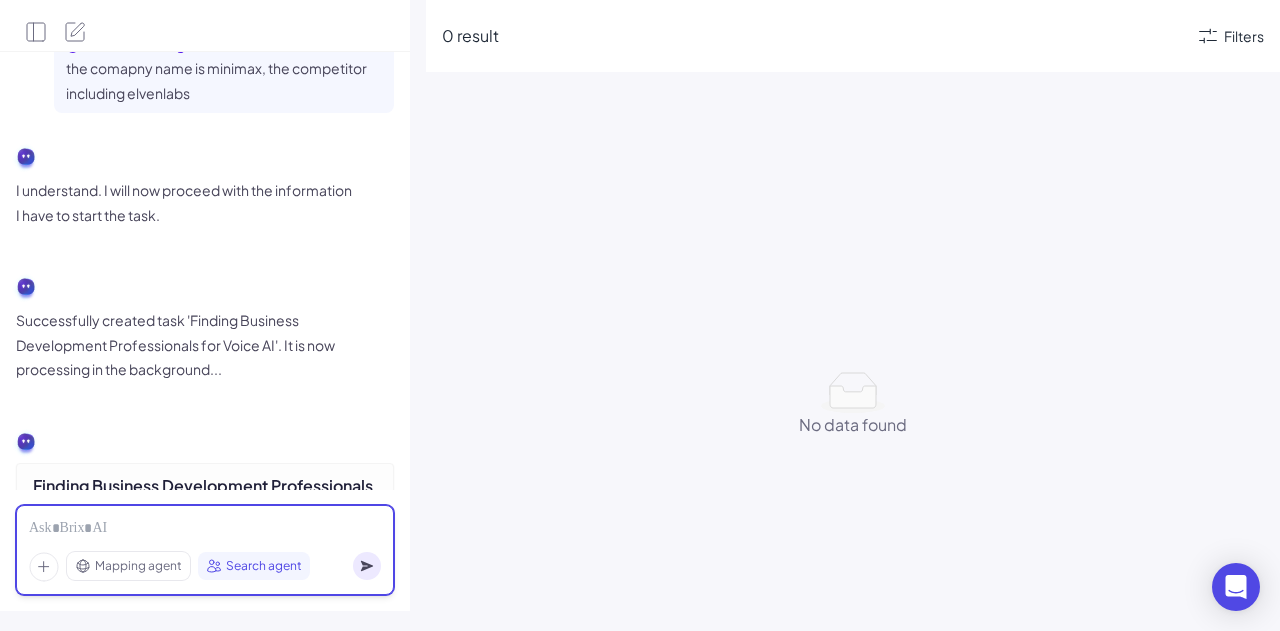 scroll, scrollTop: 3649, scrollLeft: 0, axis: vertical 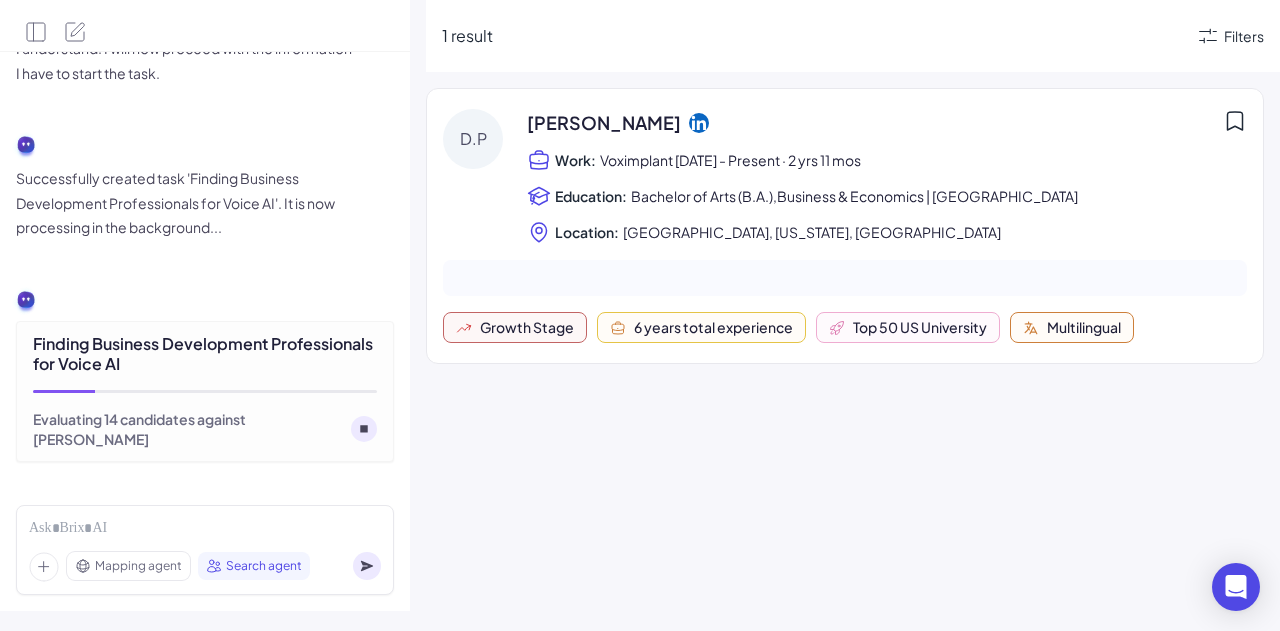 click on "Voximplant   [DATE] - Present · 2 yrs 11 mos" at bounding box center [730, 160] 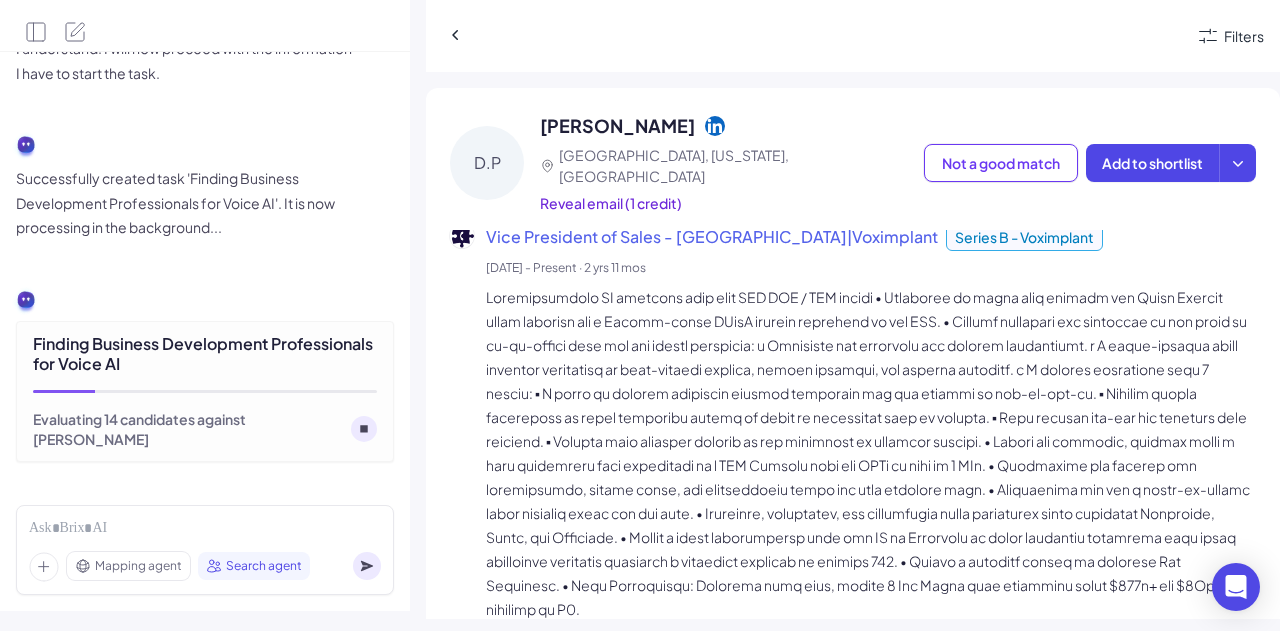 scroll, scrollTop: 800, scrollLeft: 0, axis: vertical 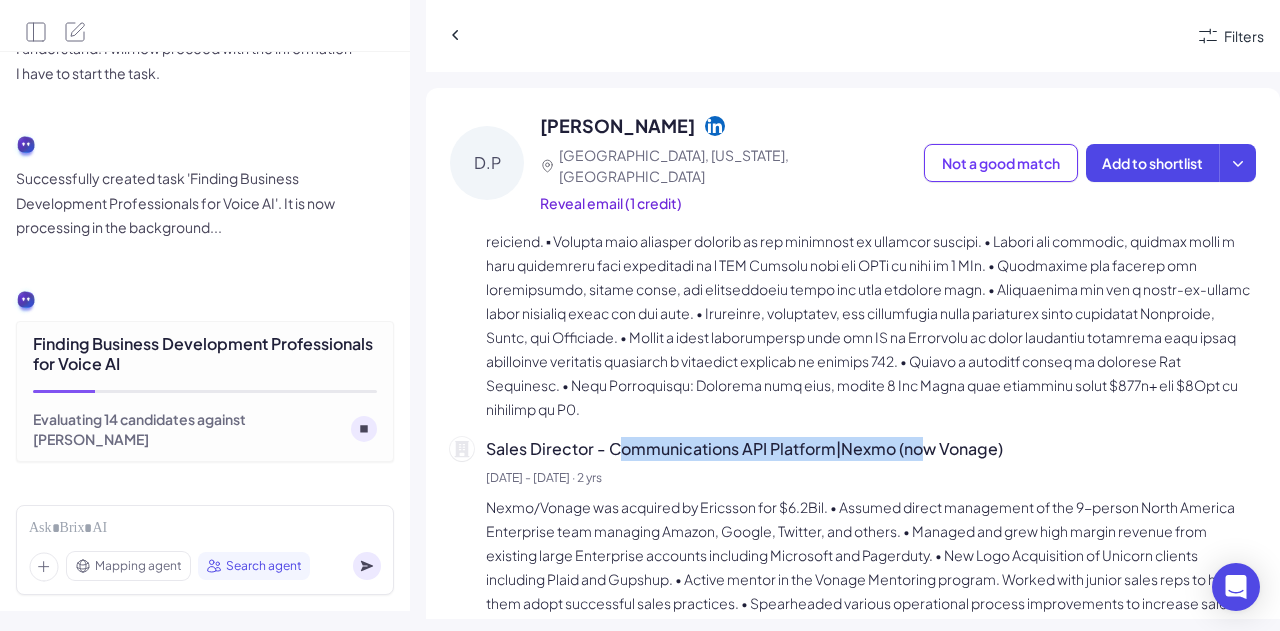 drag, startPoint x: 618, startPoint y: 423, endPoint x: 929, endPoint y: 435, distance: 311.2314 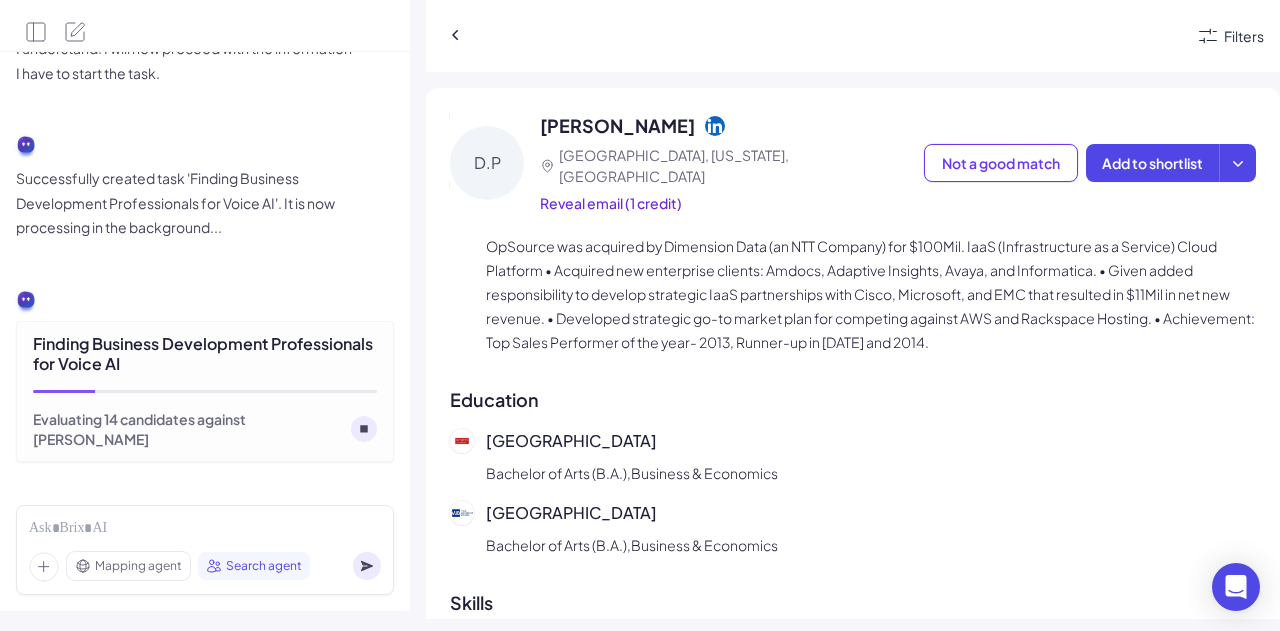 scroll, scrollTop: 1700, scrollLeft: 0, axis: vertical 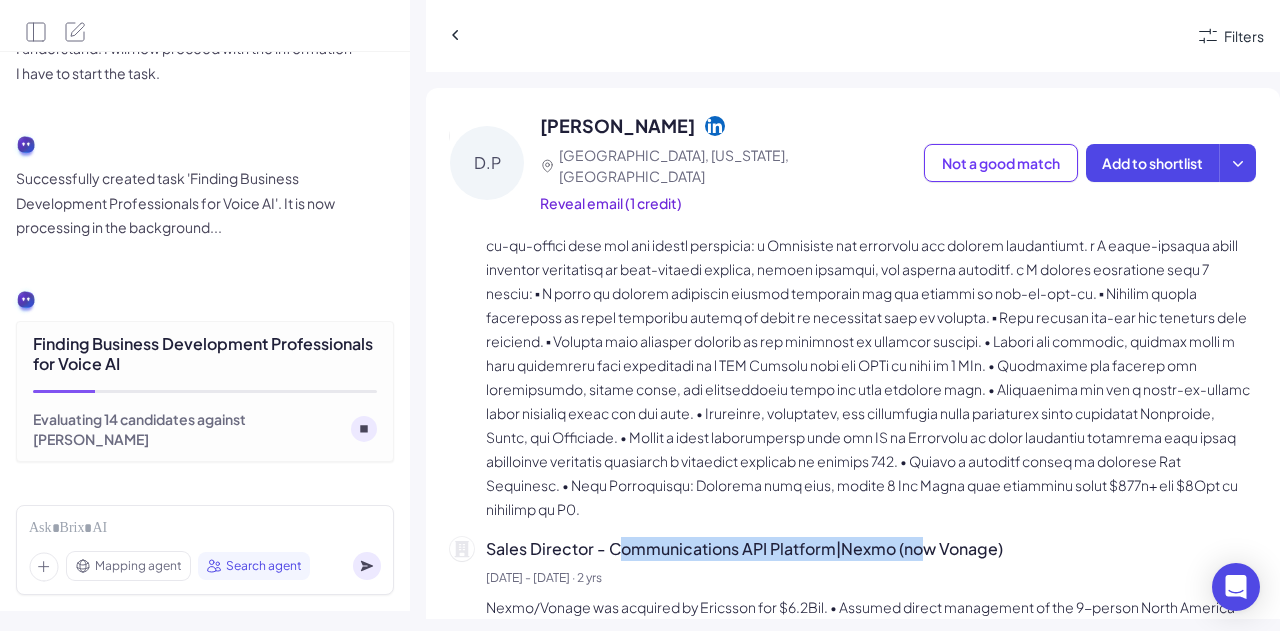 click at bounding box center [871, 353] 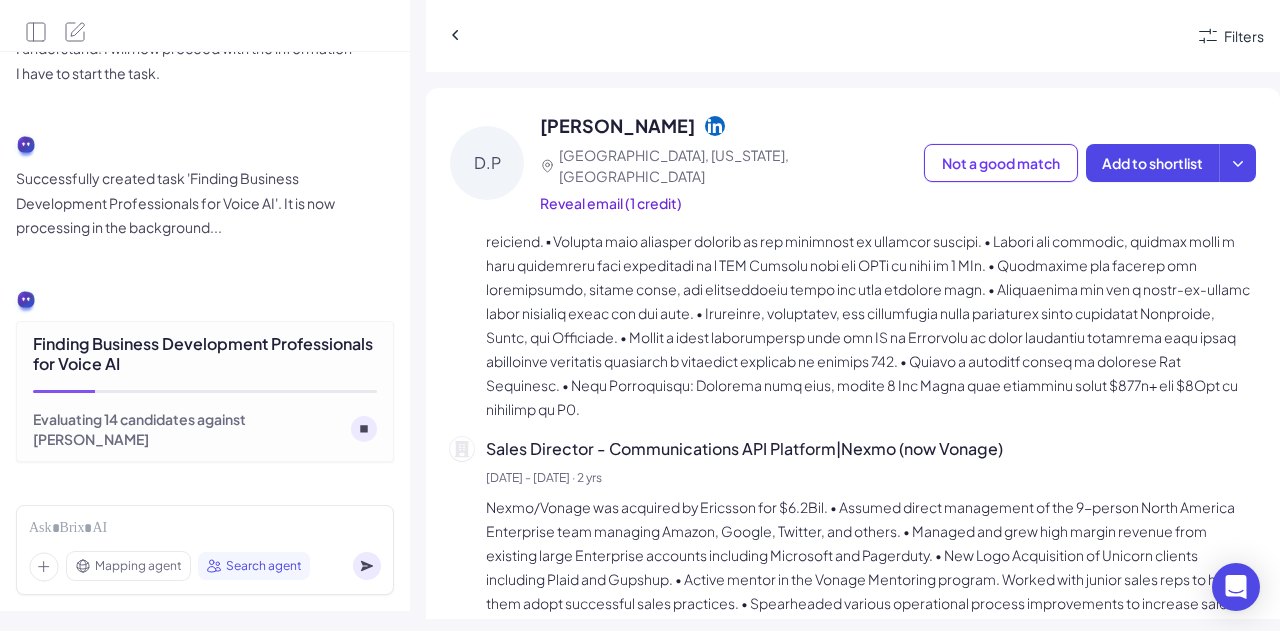 scroll, scrollTop: 1000, scrollLeft: 0, axis: vertical 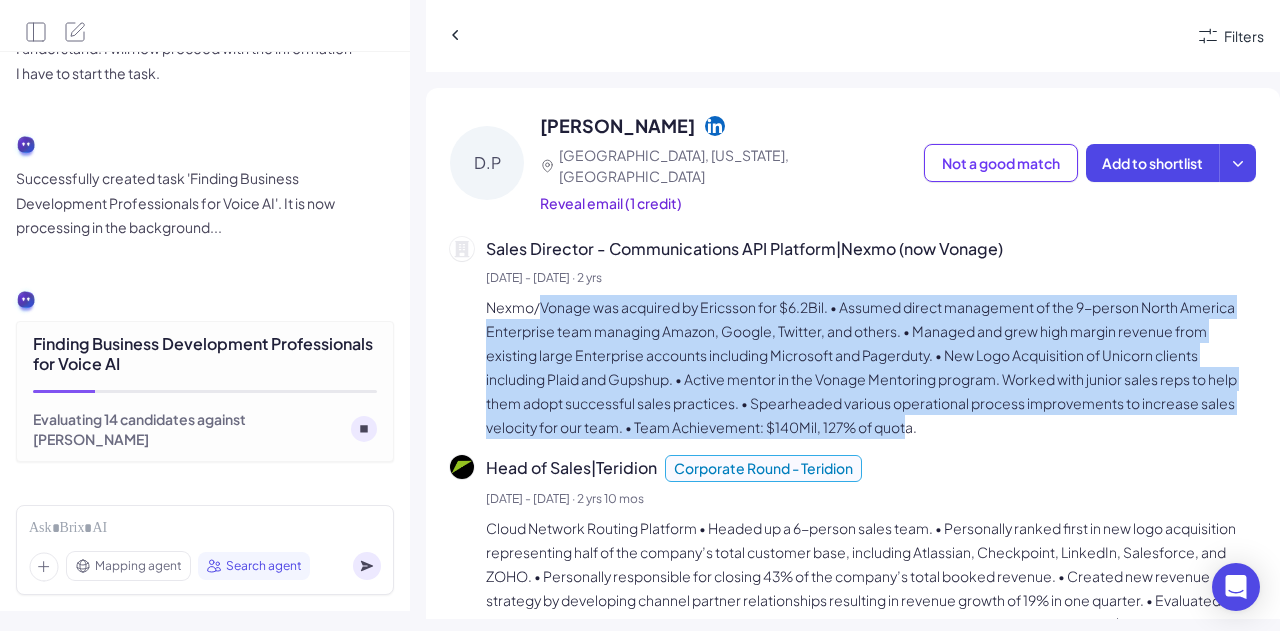 drag, startPoint x: 946, startPoint y: 407, endPoint x: 536, endPoint y: 265, distance: 433.89398 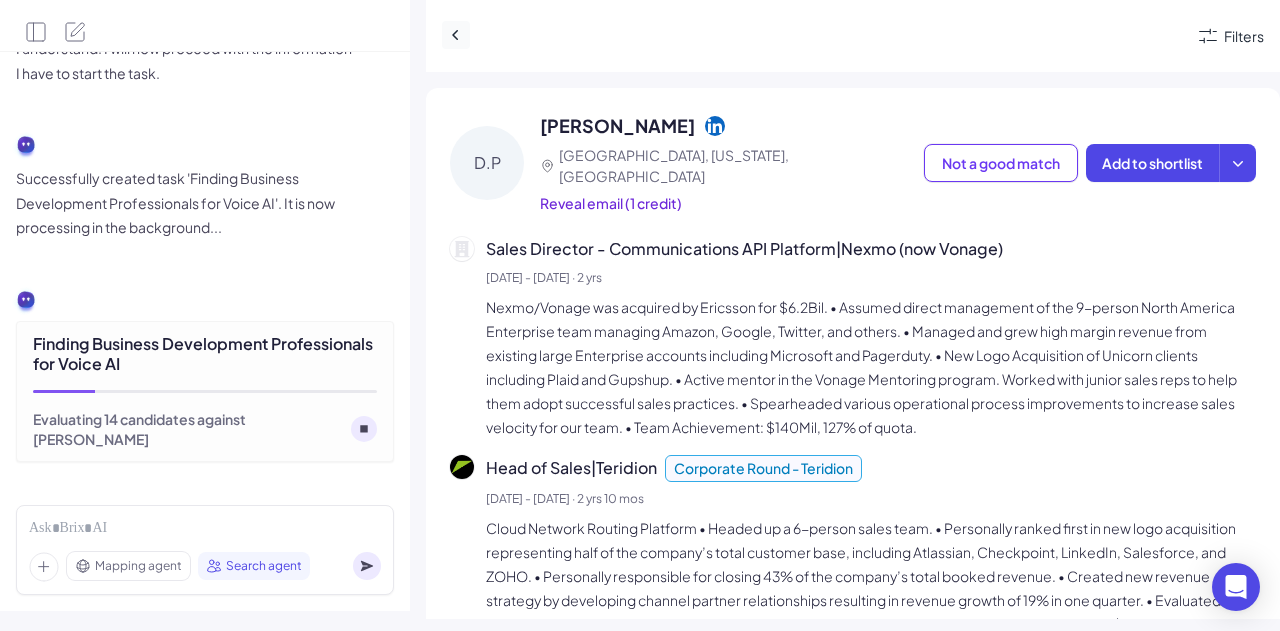 click 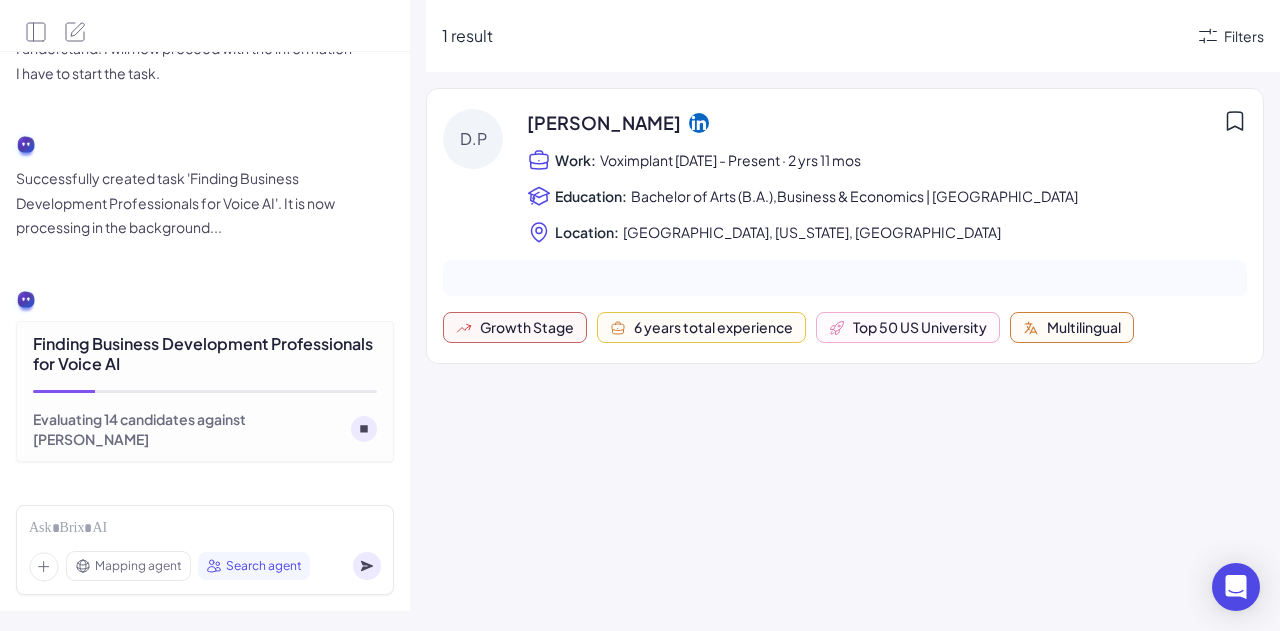 click at bounding box center [845, 278] 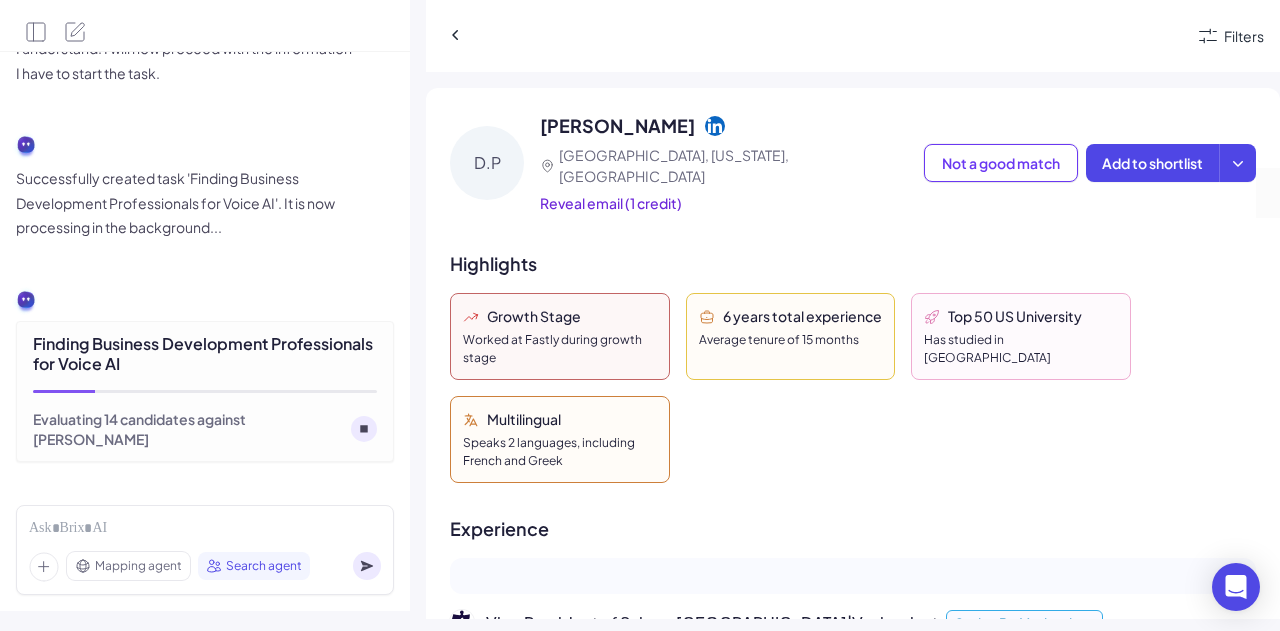 scroll, scrollTop: 0, scrollLeft: 0, axis: both 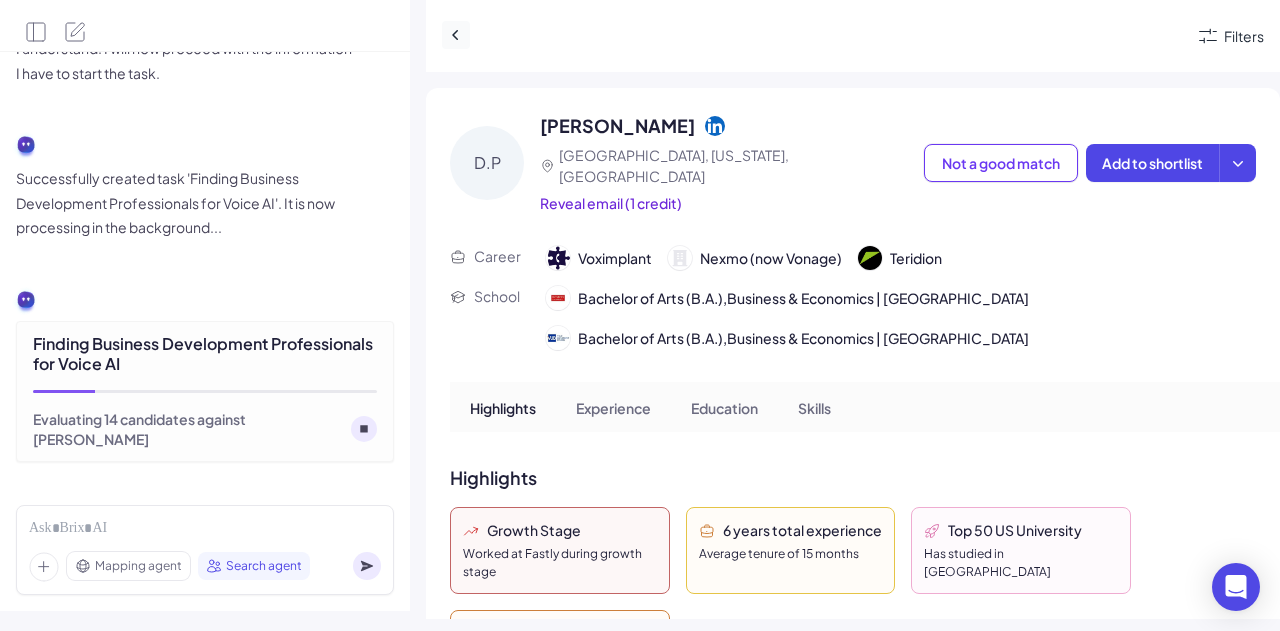 click 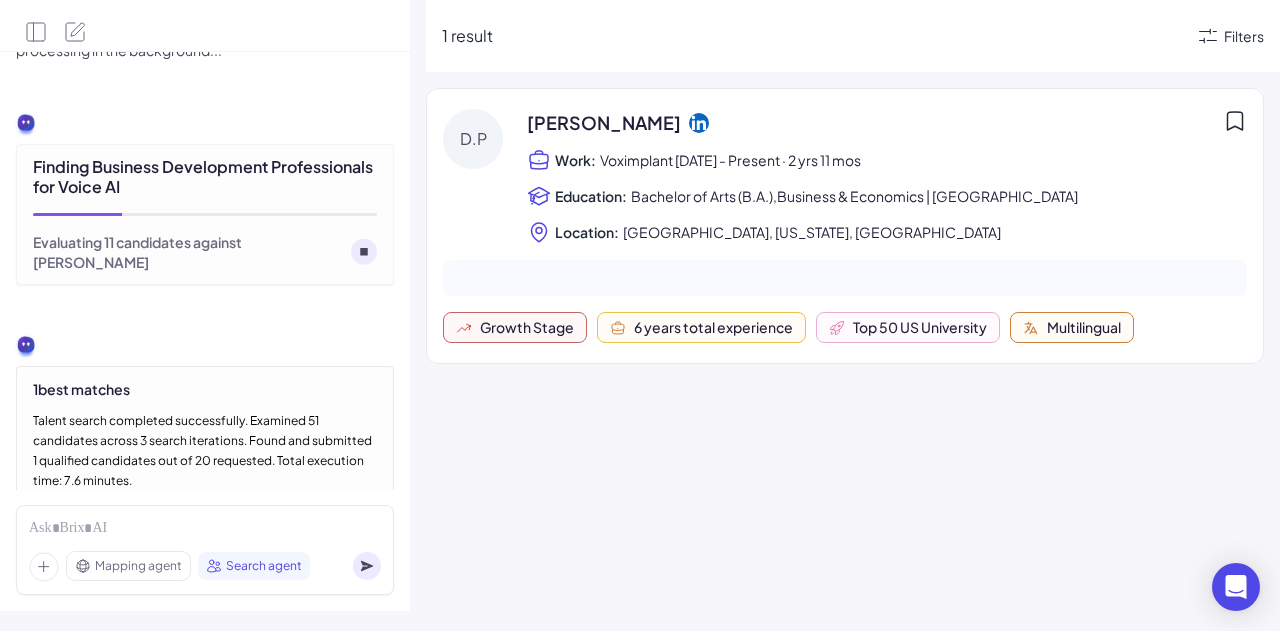 scroll, scrollTop: 3903, scrollLeft: 0, axis: vertical 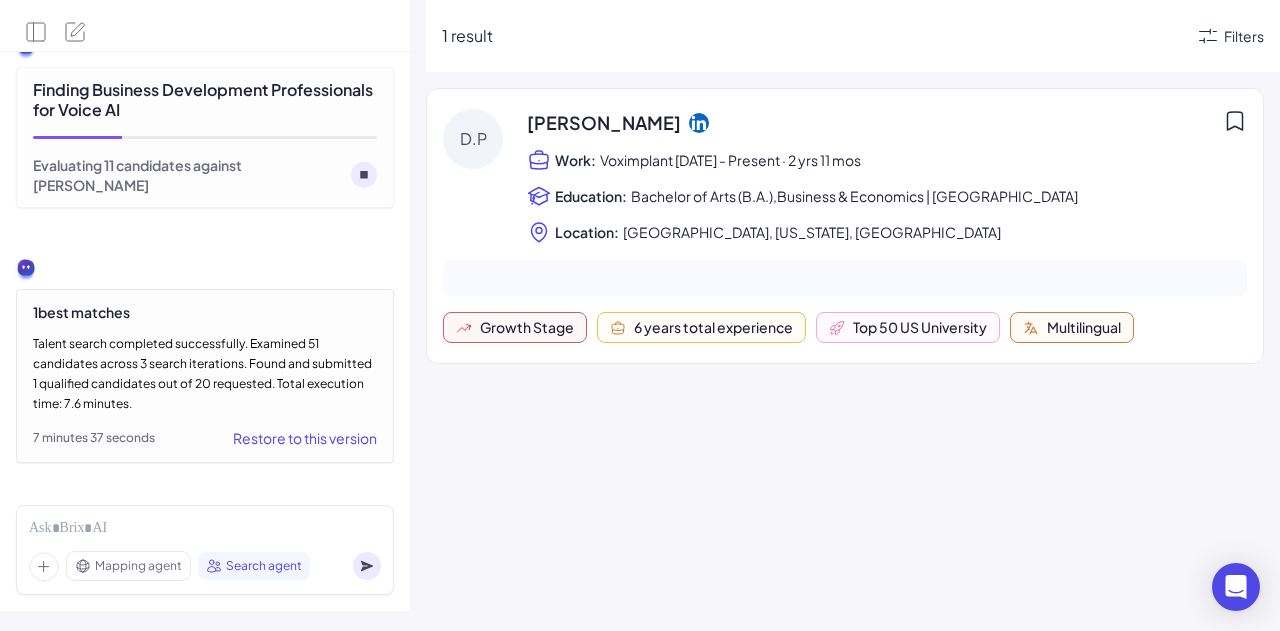 click on "Talent search completed successfully. Examined 51 candidates across 3 search iterations. Found and submitted 1 qualified candidates out of 20 requested. Total execution time: 7.6 minutes." at bounding box center [205, 374] 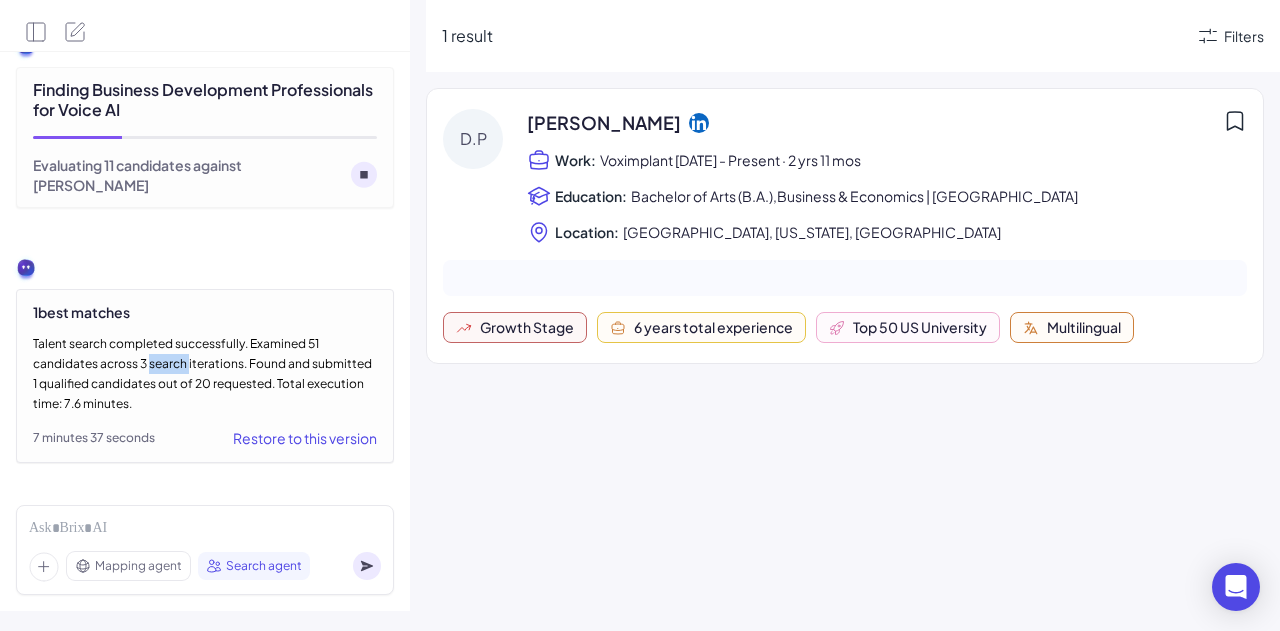 click on "Talent search completed successfully. Examined 51 candidates across 3 search iterations. Found and submitted 1 qualified candidates out of 20 requested. Total execution time: 7.6 minutes." at bounding box center [205, 374] 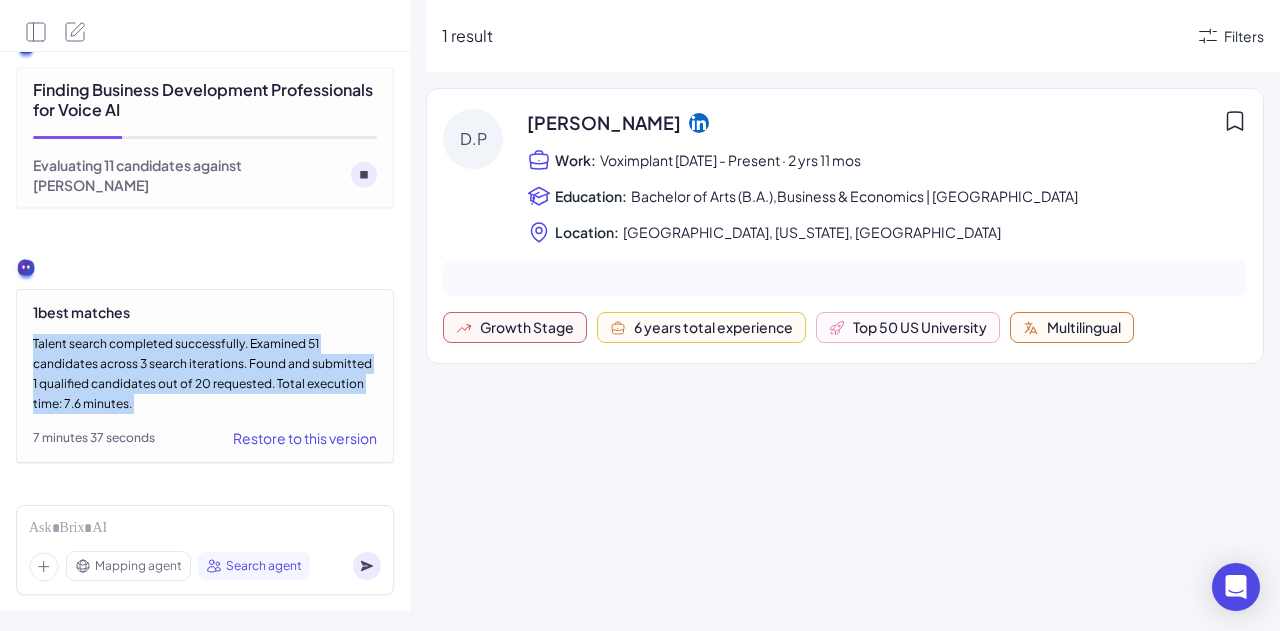 click on "Talent search completed successfully. Examined 51 candidates across 3 search iterations. Found and submitted 1 qualified candidates out of 20 requested. Total execution time: 7.6 minutes." at bounding box center [205, 374] 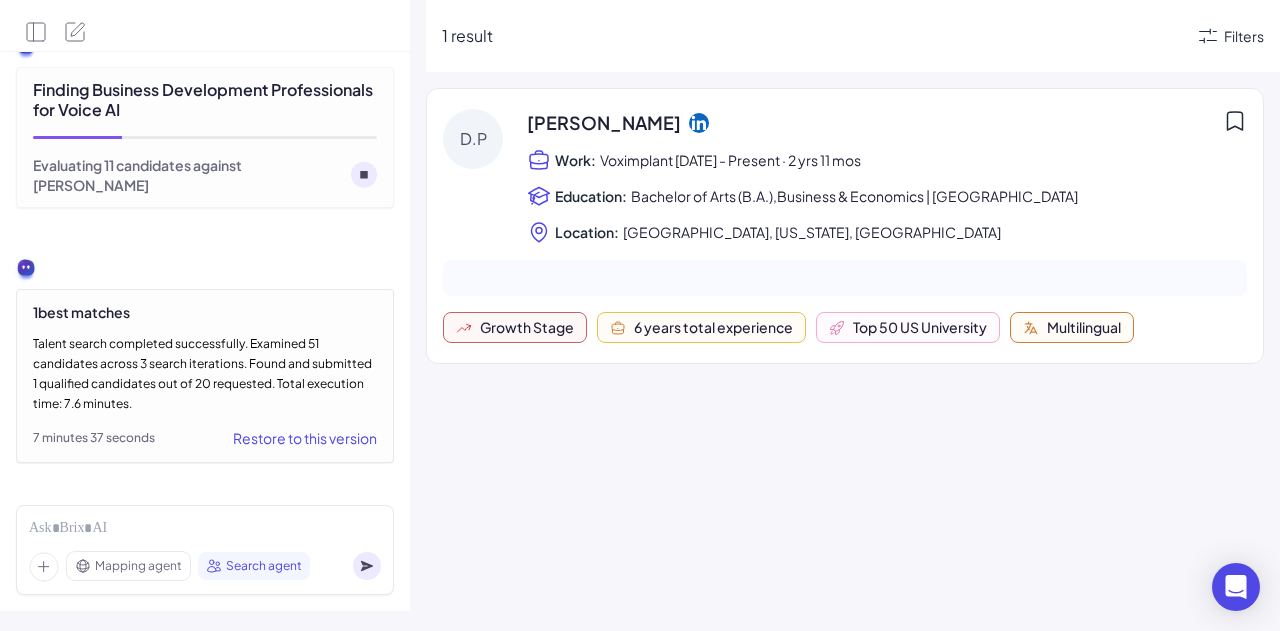 drag, startPoint x: 135, startPoint y: 296, endPoint x: 0, endPoint y: 308, distance: 135.53229 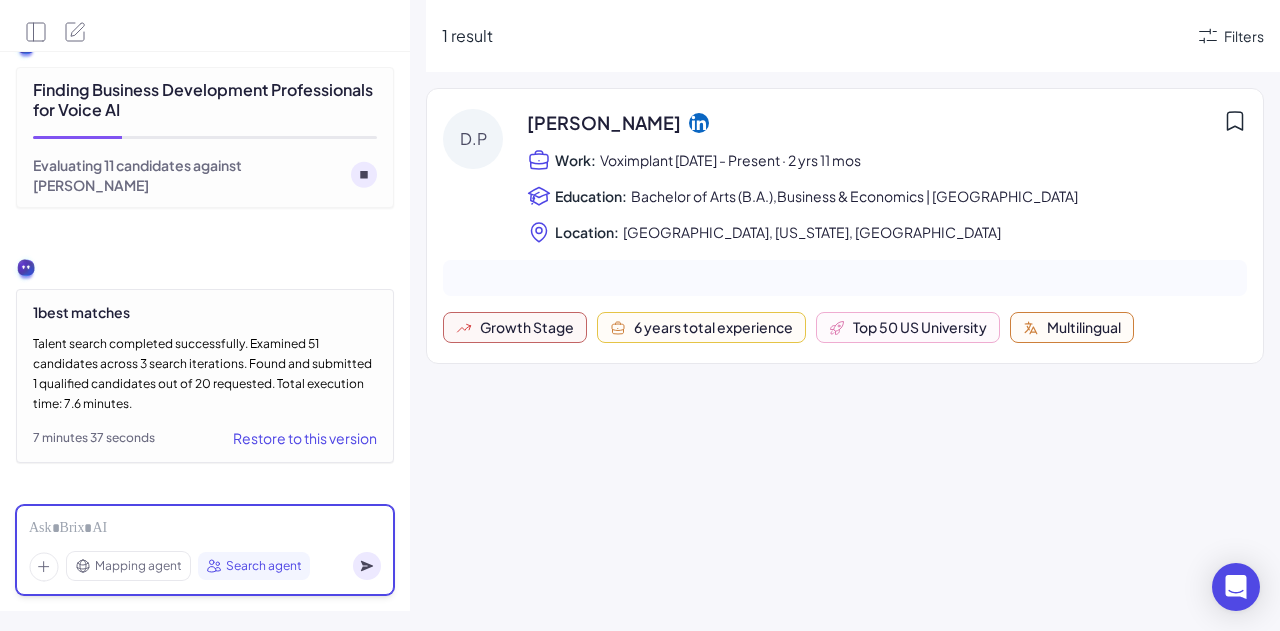 click at bounding box center (205, 529) 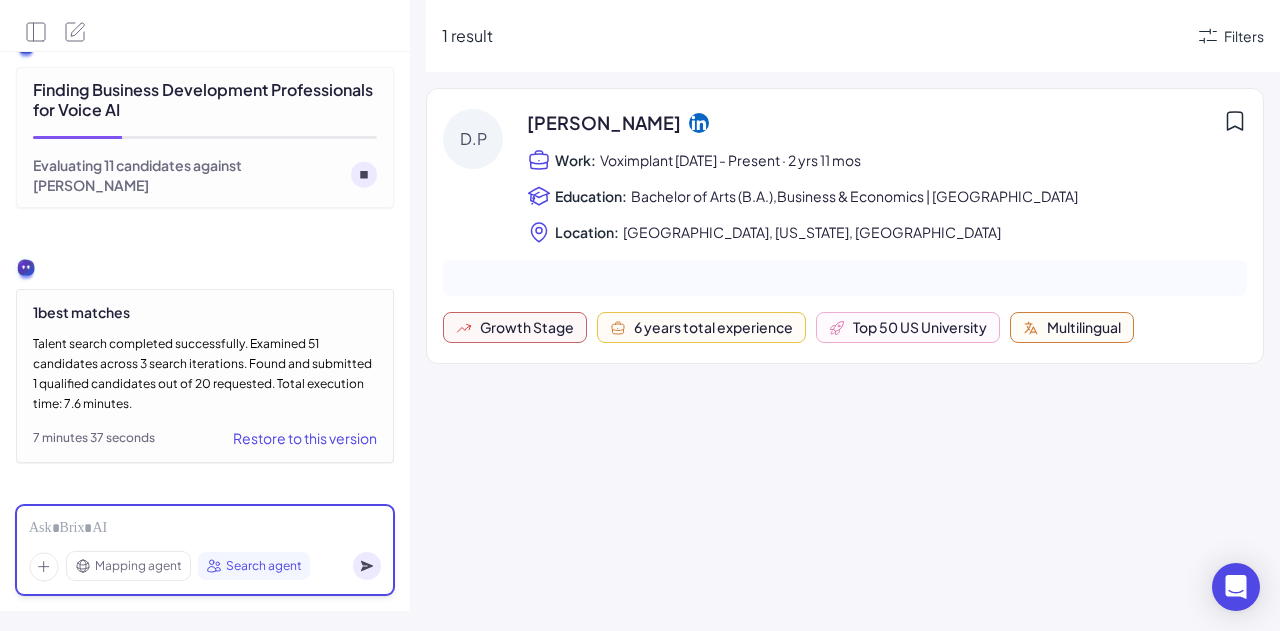 click at bounding box center [205, 529] 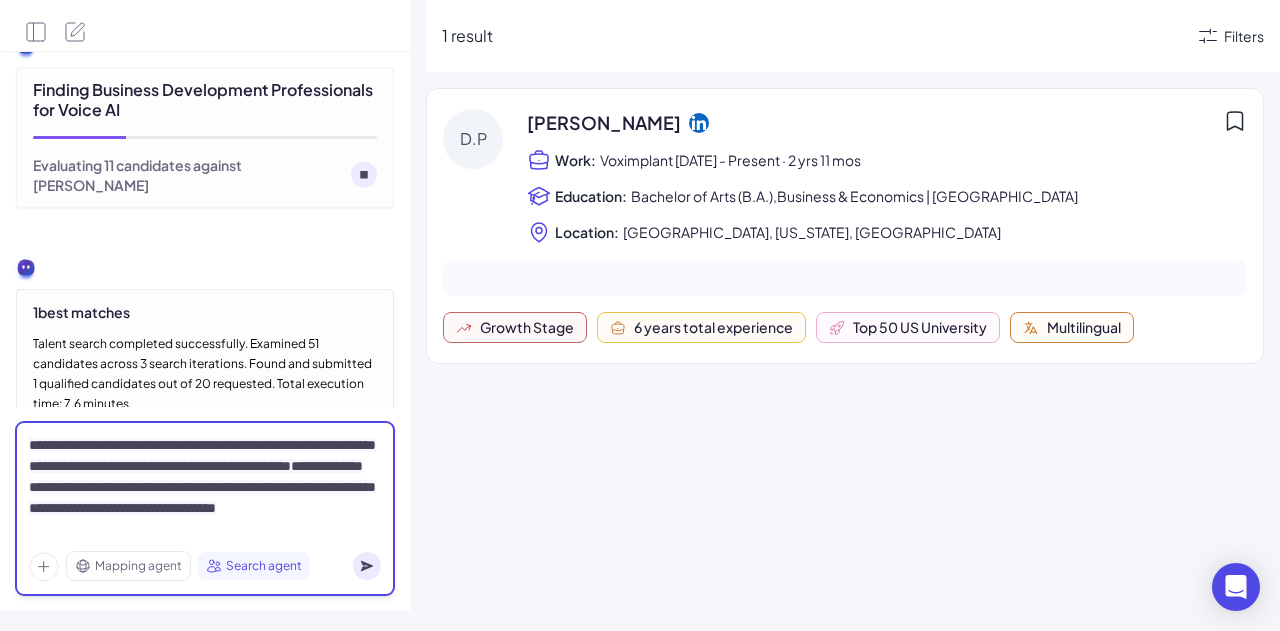 click on "**********" at bounding box center [202, 455] 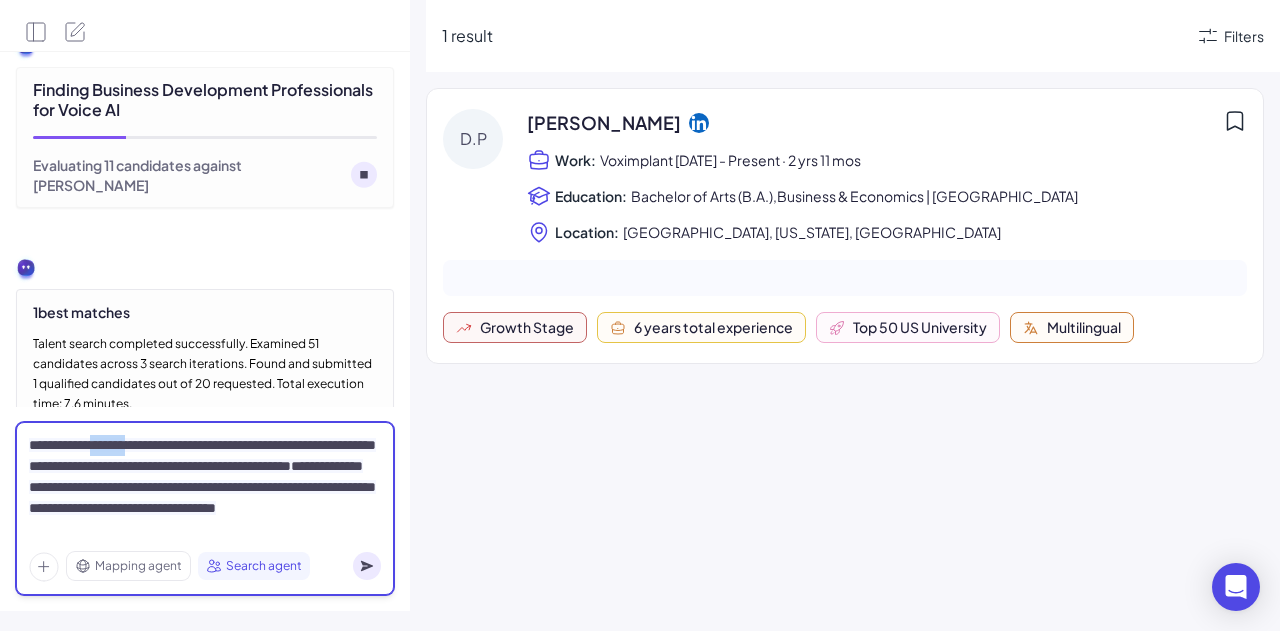 click on "**********" at bounding box center [202, 455] 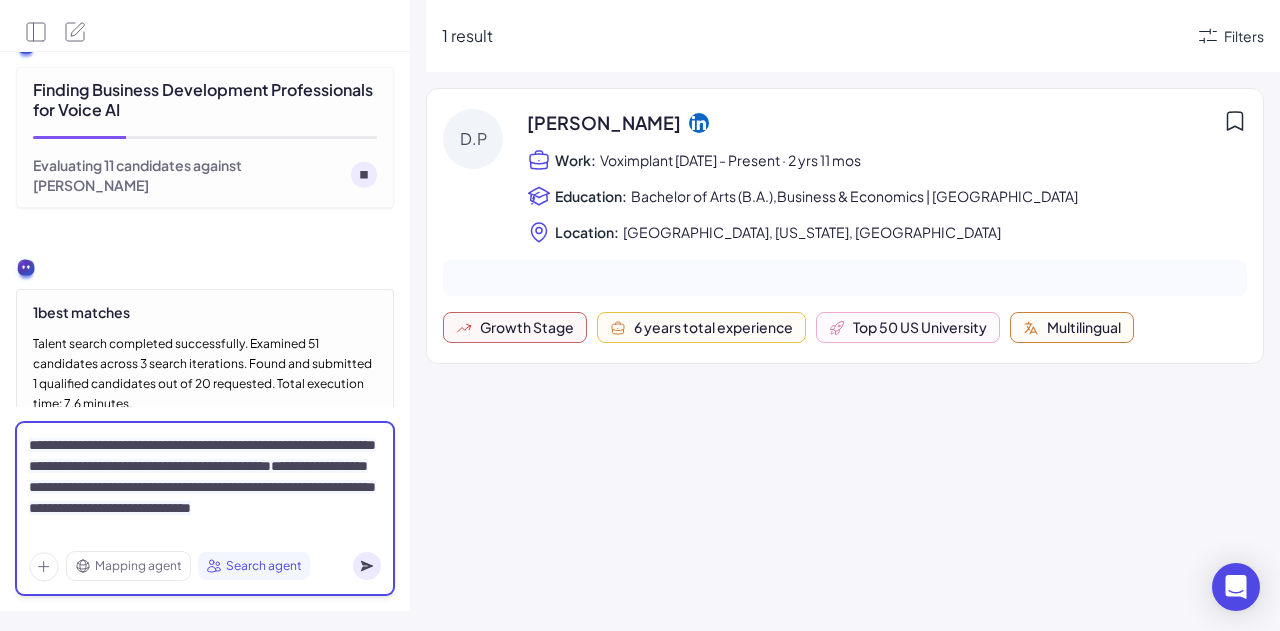 click on "**********" at bounding box center [205, 487] 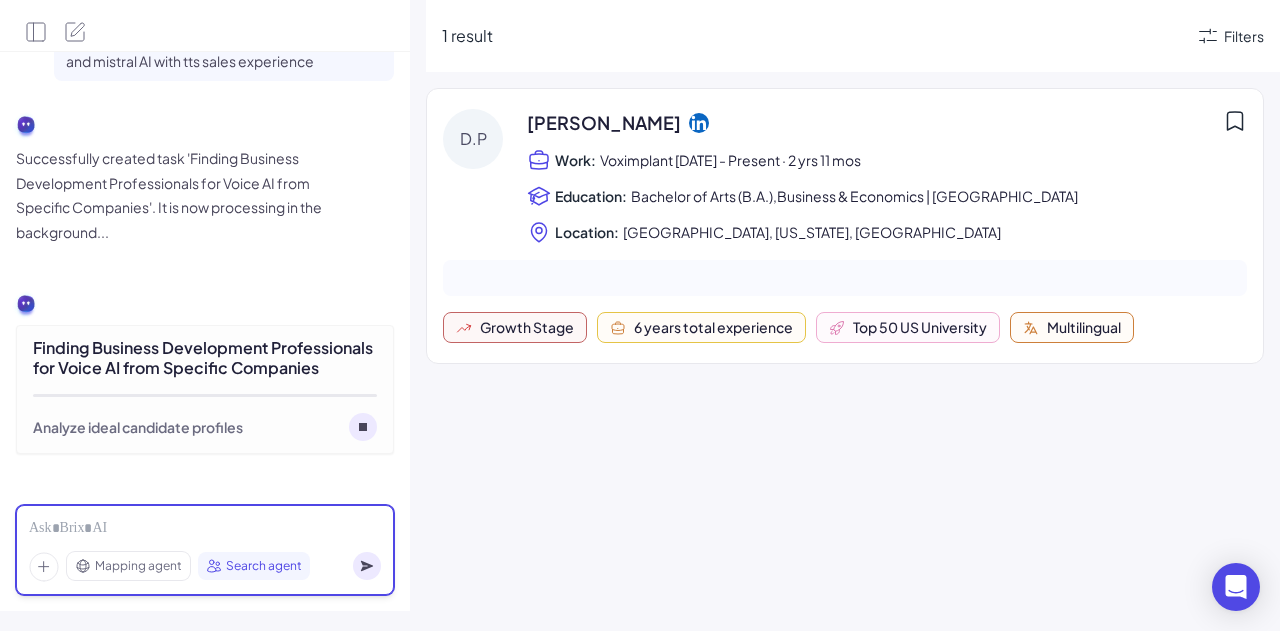 scroll, scrollTop: 4534, scrollLeft: 0, axis: vertical 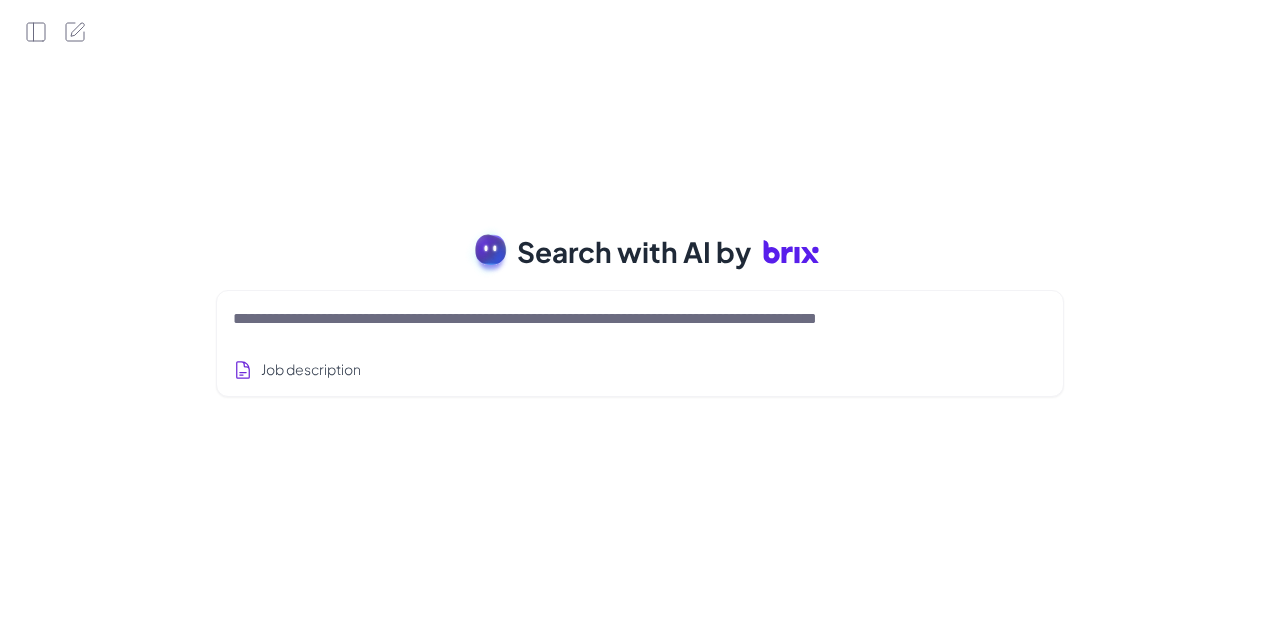 click at bounding box center [640, 319] 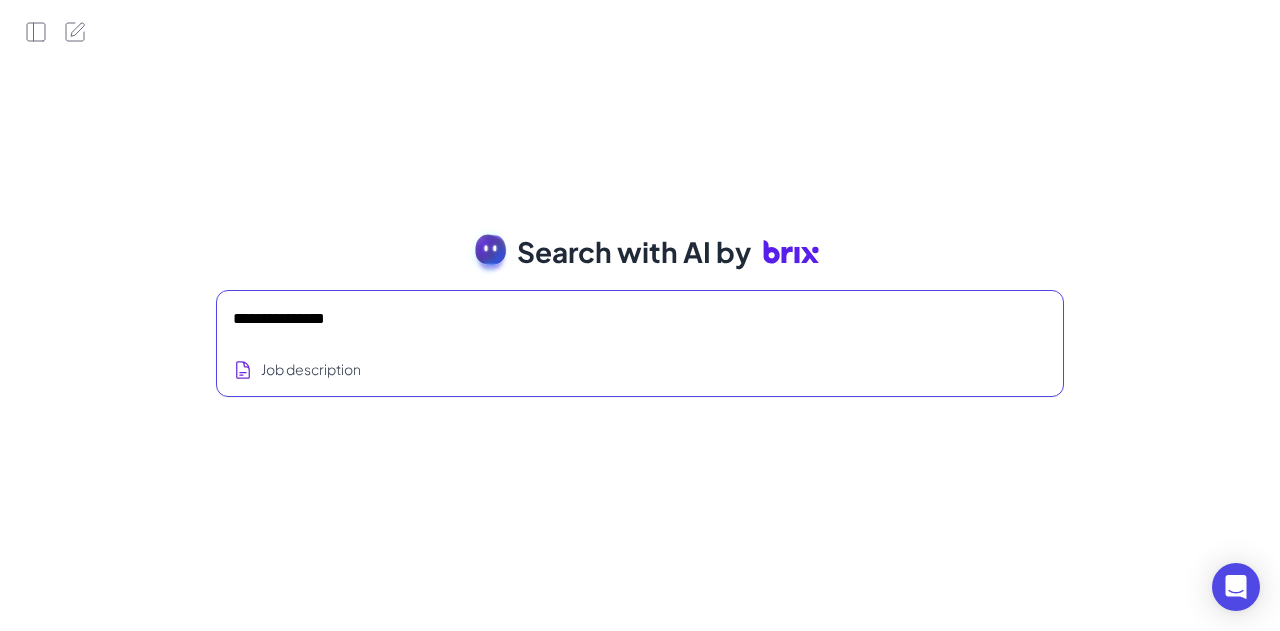 type on "**********" 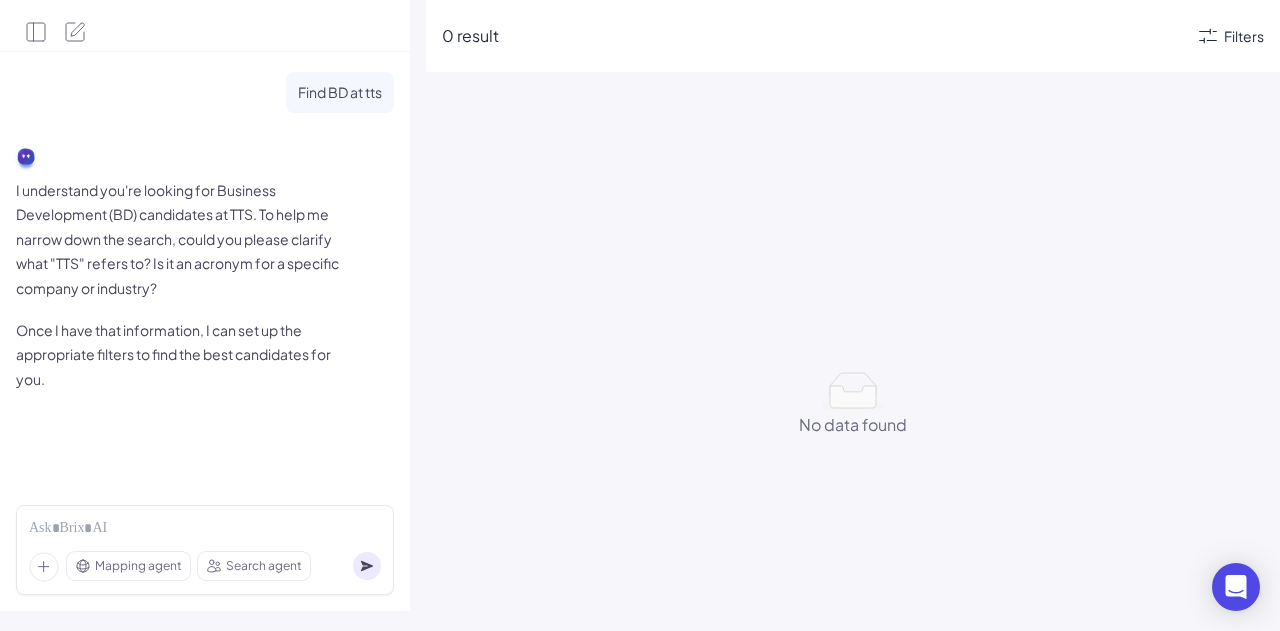 click on "Mapping agent Search agent" at bounding box center (205, 550) 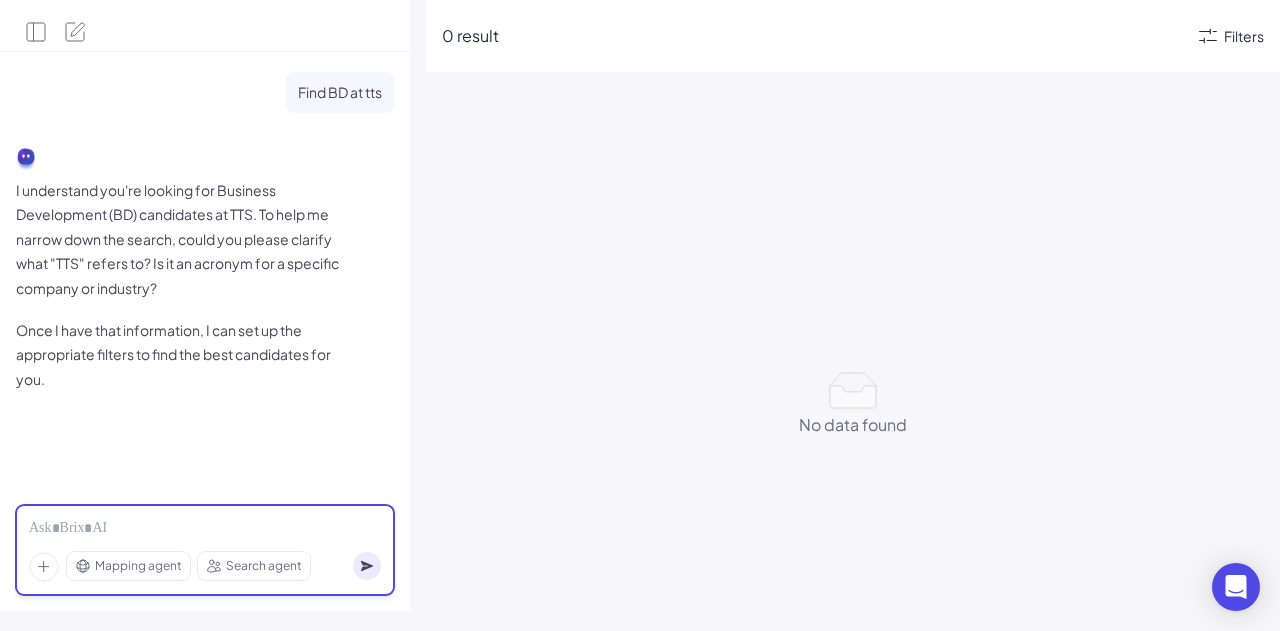 click at bounding box center (205, 529) 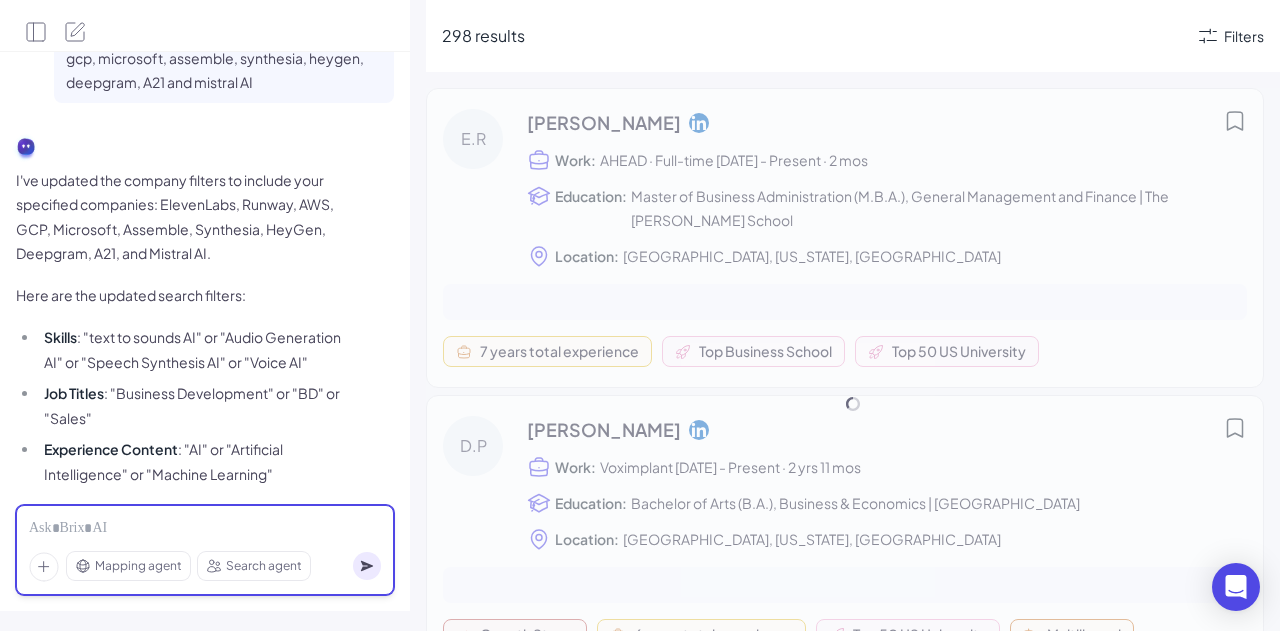 scroll, scrollTop: 1263, scrollLeft: 0, axis: vertical 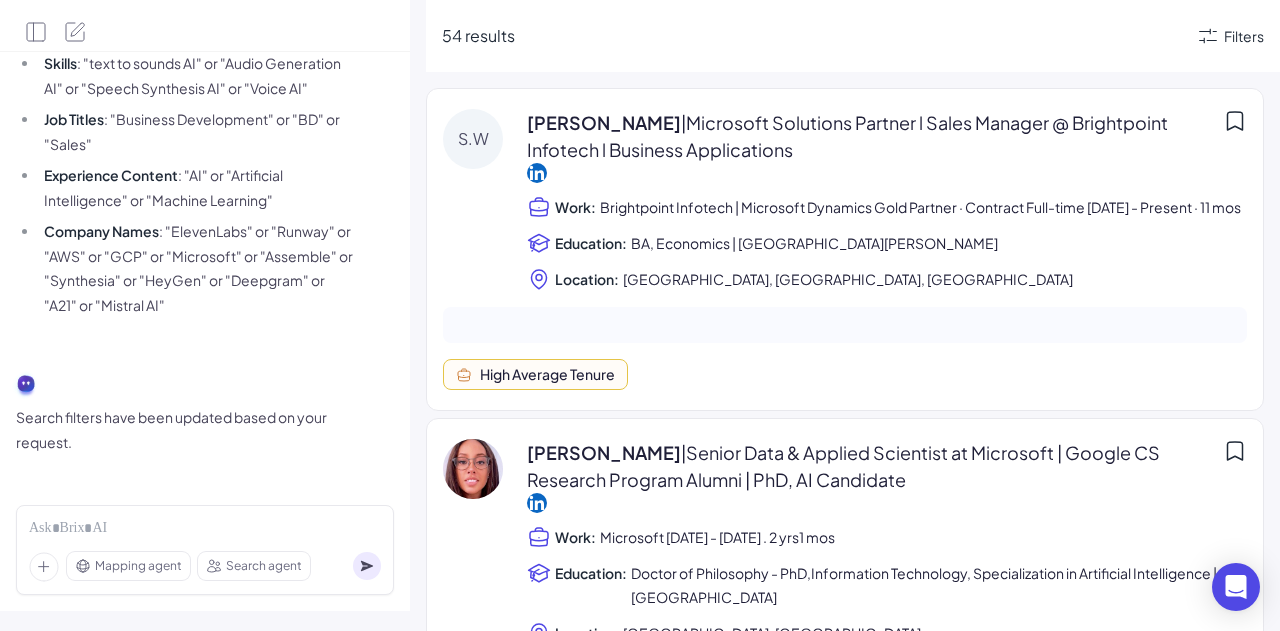 click on "Brightpoint Infotech | Microsoft Dynamics Gold Partner · Contract Full-time   Nov 2023 - Present · 11 mos" at bounding box center [920, 207] 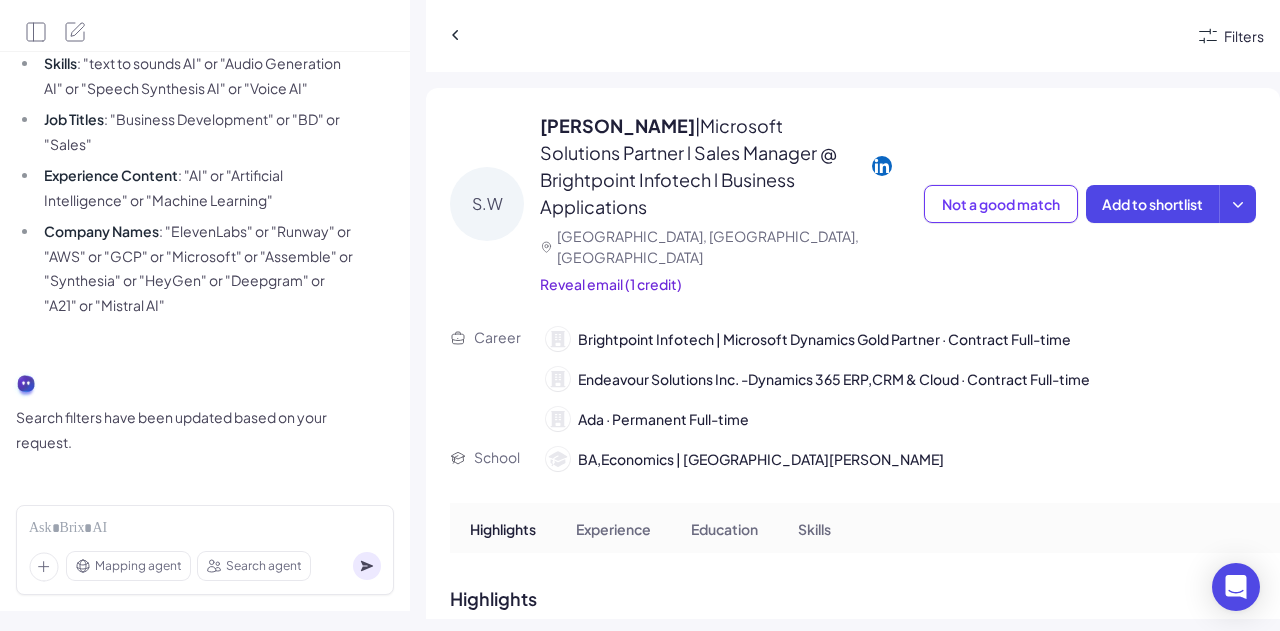 click on "Filters" at bounding box center (1244, 36) 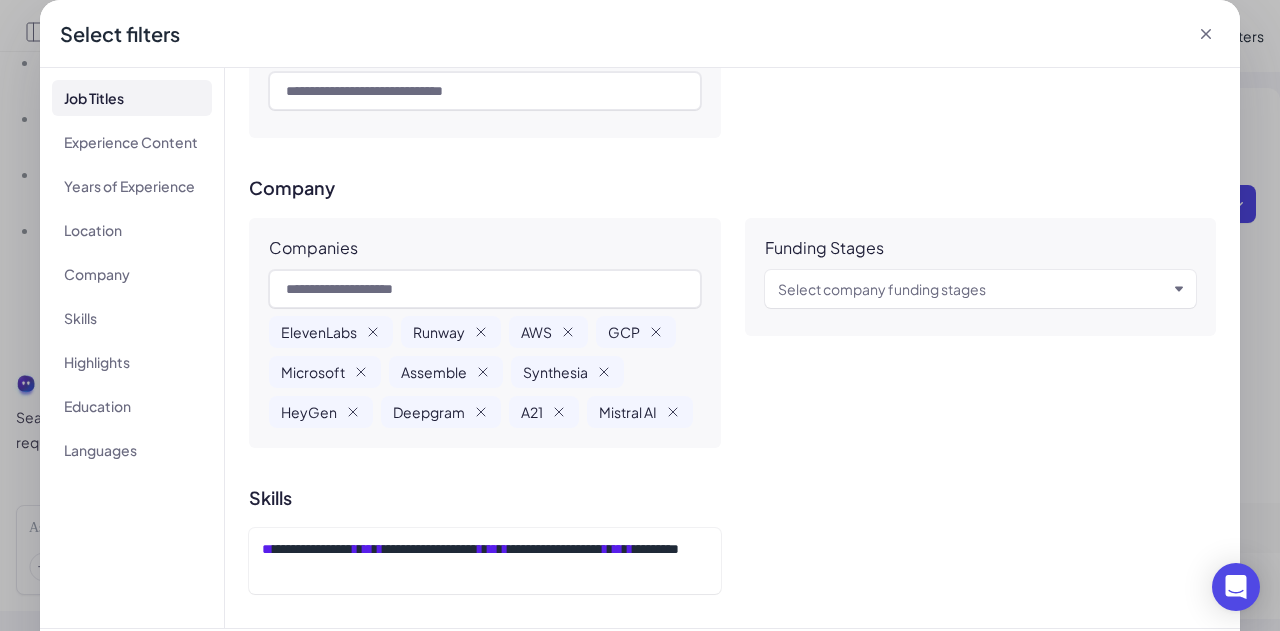 scroll, scrollTop: 800, scrollLeft: 0, axis: vertical 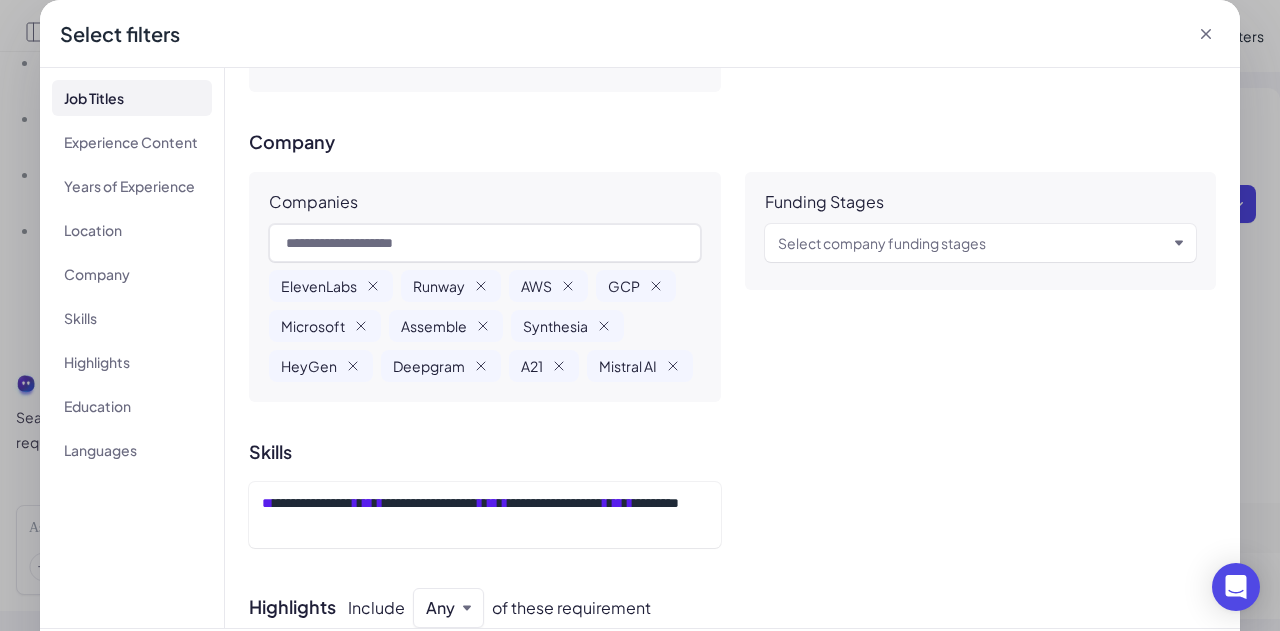 click 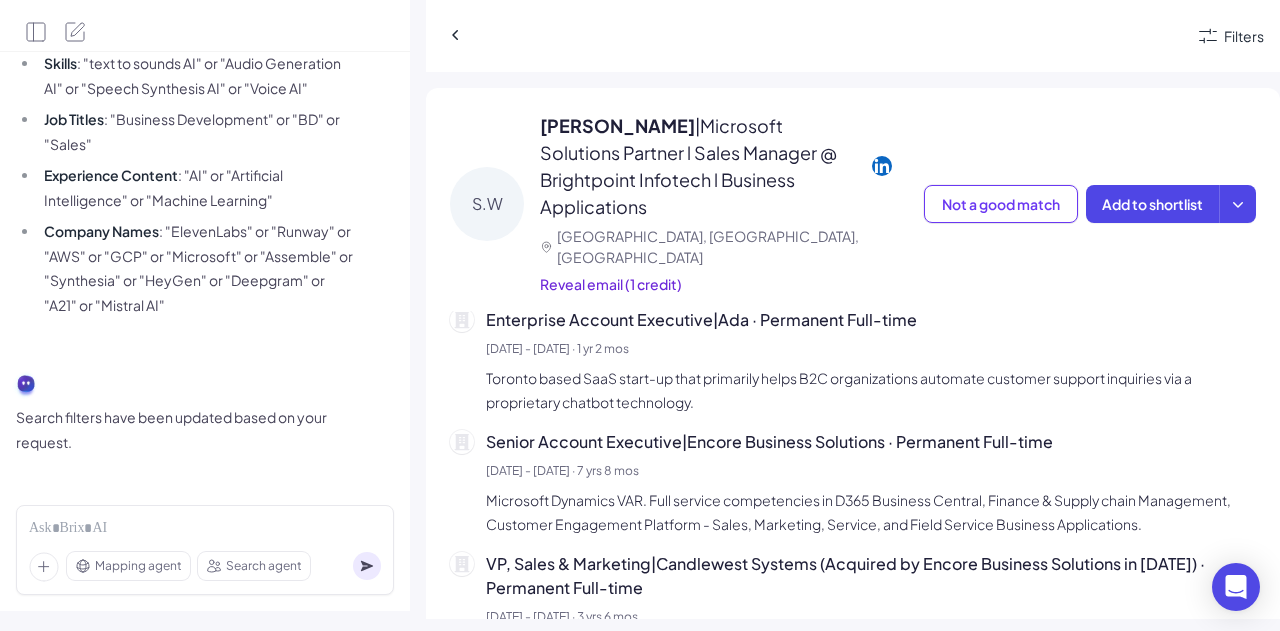 scroll, scrollTop: 1300, scrollLeft: 0, axis: vertical 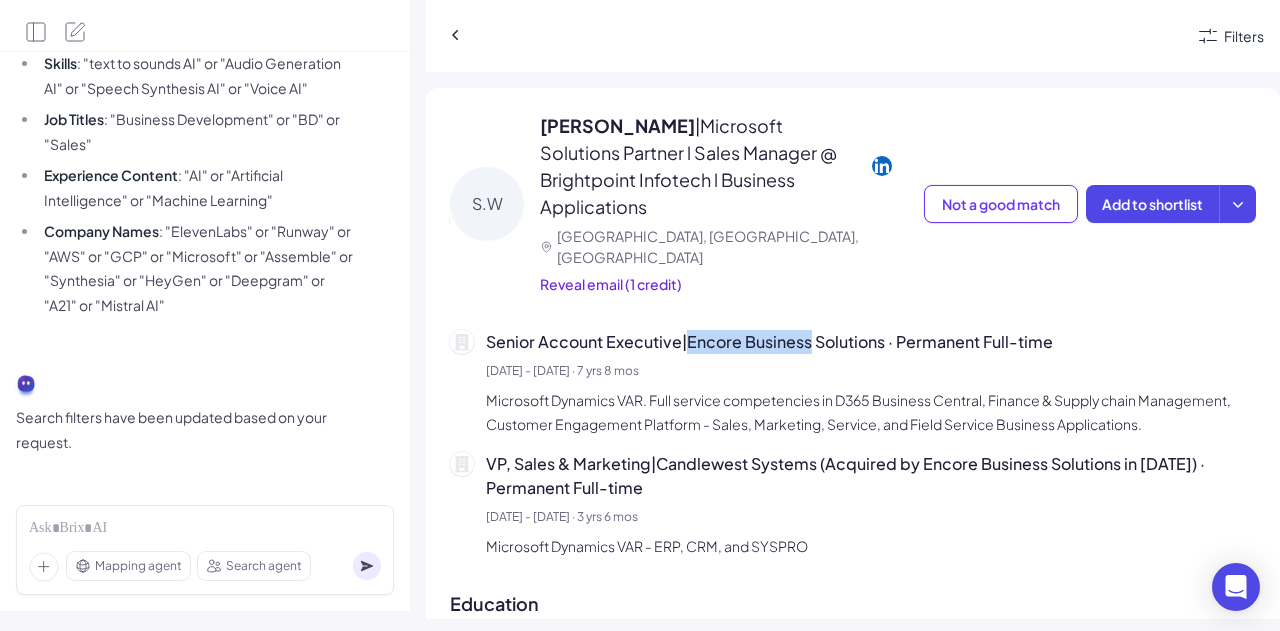 drag, startPoint x: 692, startPoint y: 329, endPoint x: 816, endPoint y: 329, distance: 124 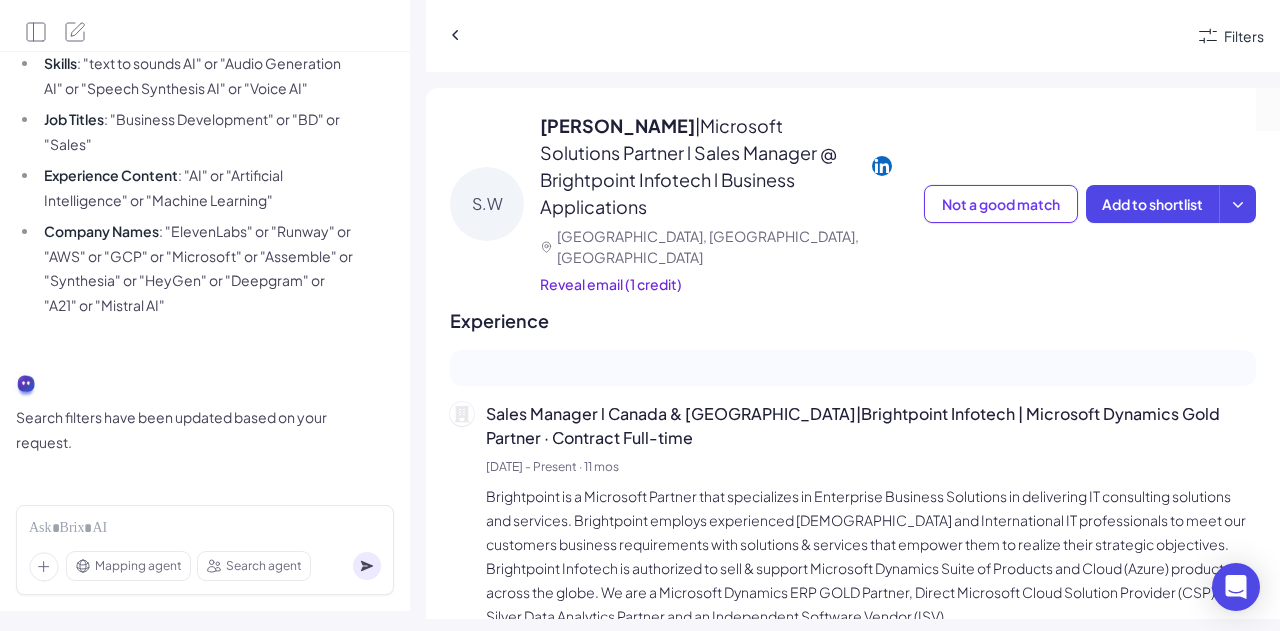 scroll, scrollTop: 300, scrollLeft: 0, axis: vertical 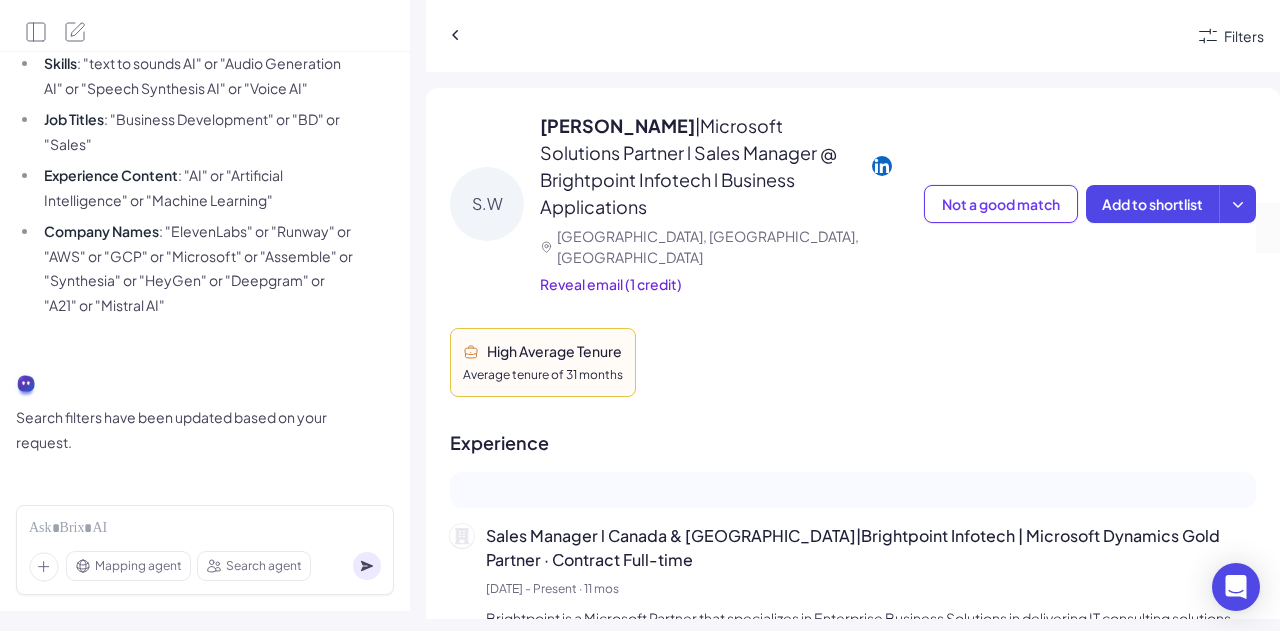 click 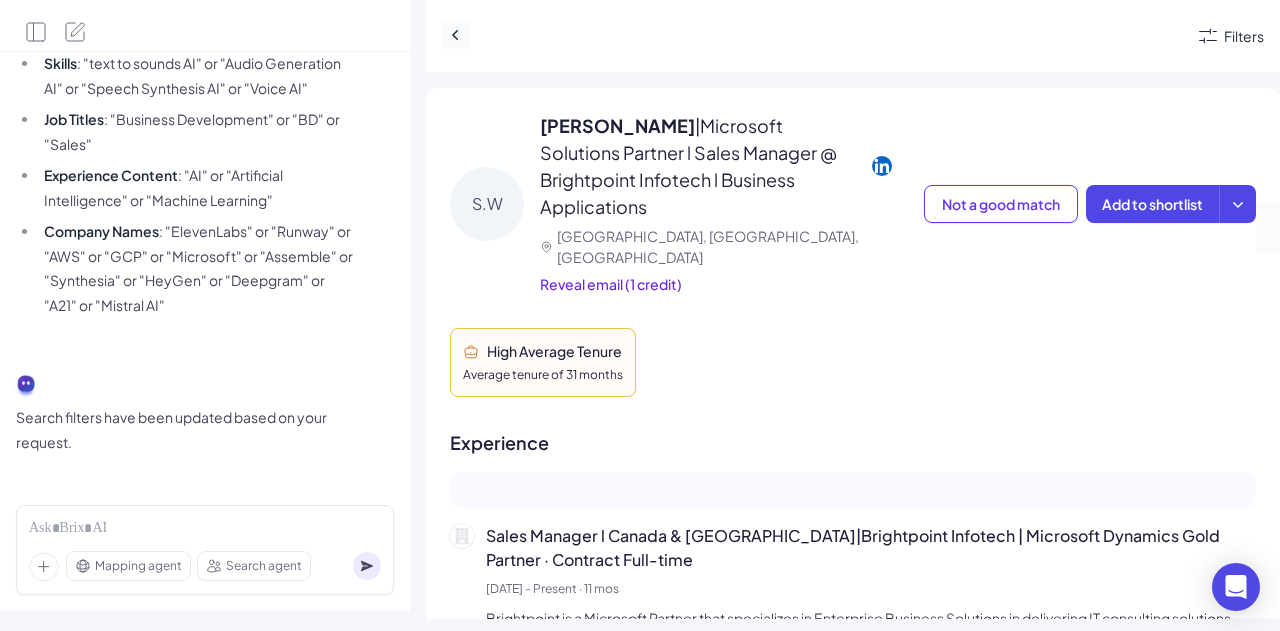 click 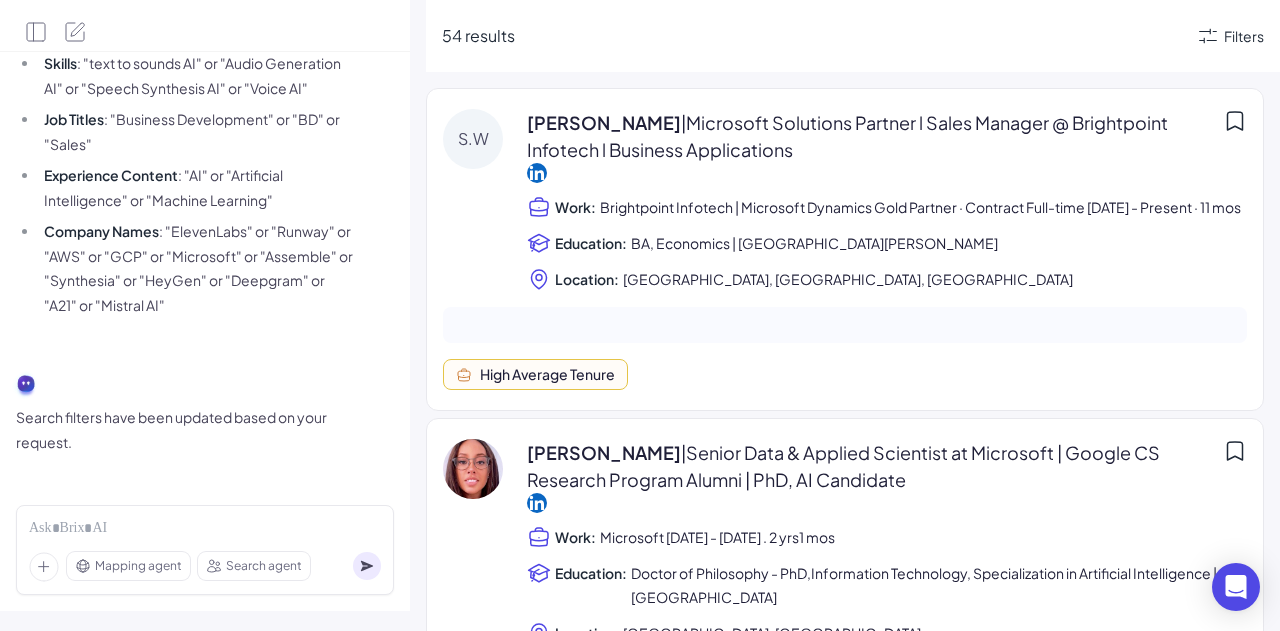 scroll, scrollTop: 300, scrollLeft: 0, axis: vertical 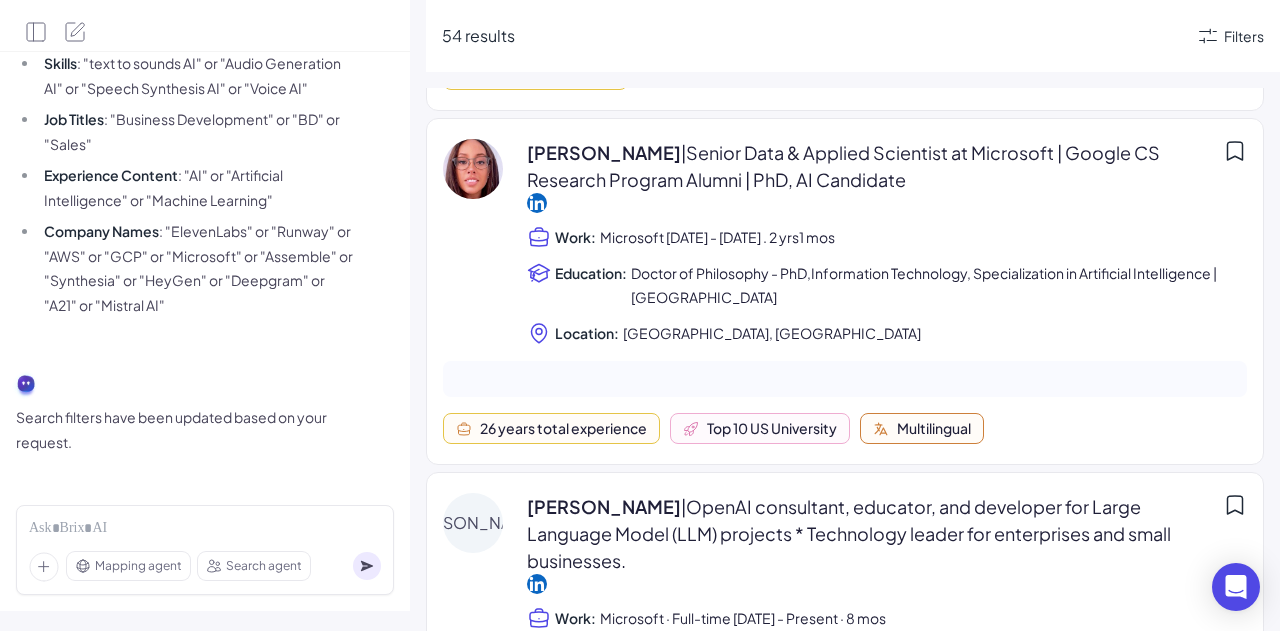 click on "Greater Indianapolis, United States" at bounding box center (772, 333) 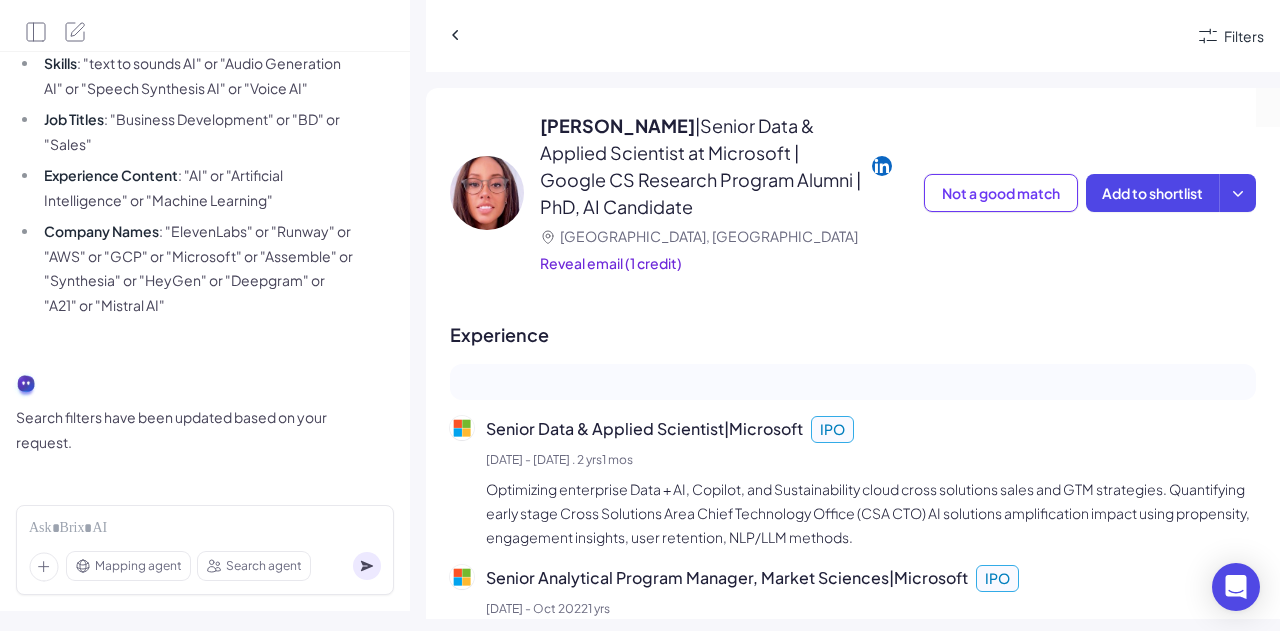 scroll, scrollTop: 500, scrollLeft: 0, axis: vertical 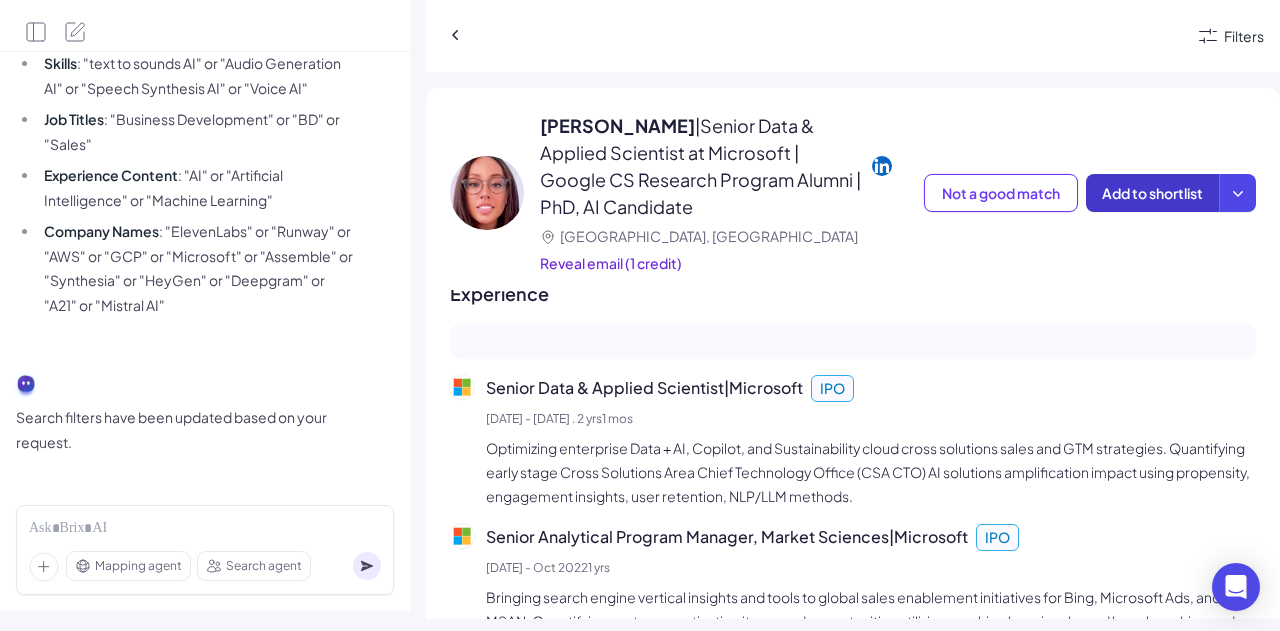 click on "Add to shortlist" at bounding box center (1152, 193) 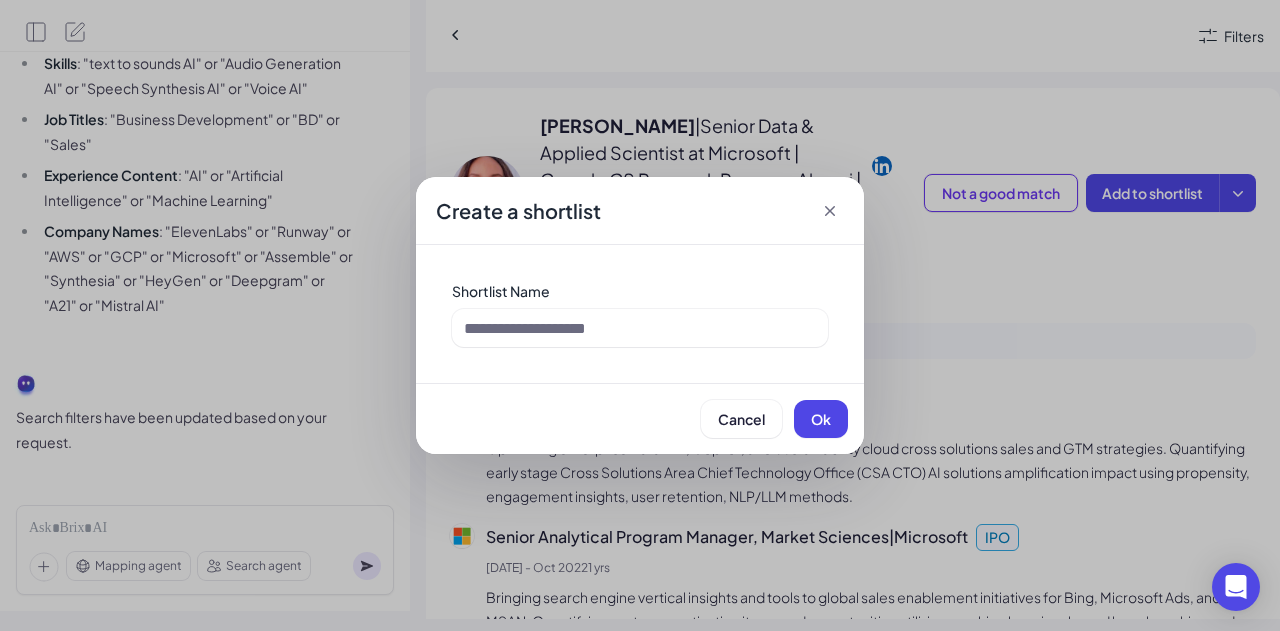 click on "Create a shortlist" at bounding box center (640, 211) 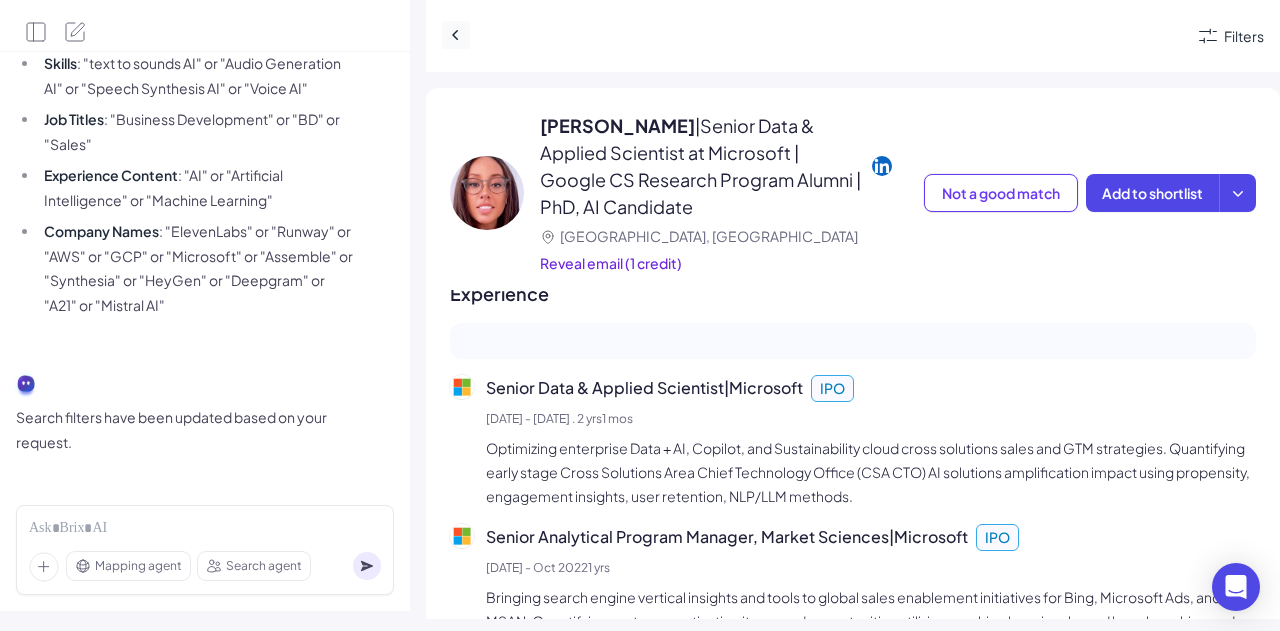 click 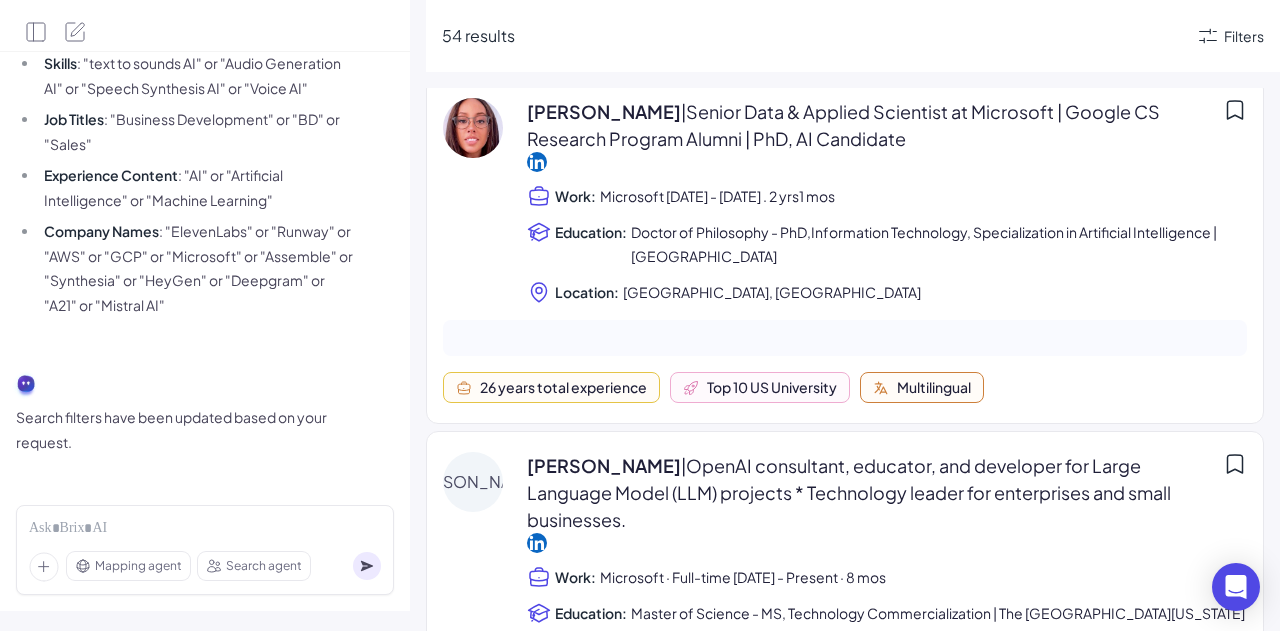 scroll, scrollTop: 300, scrollLeft: 0, axis: vertical 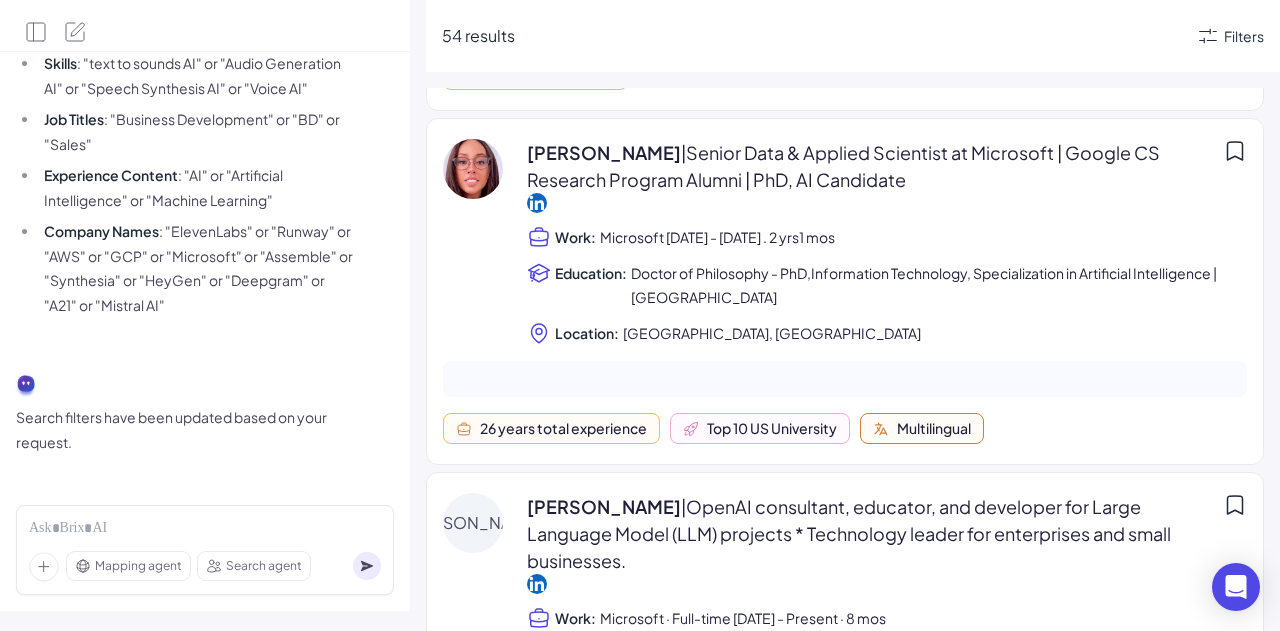 click on "Leondra R. Gonzalez  |  Senior Data & Applied Scientist at Microsoft | Google CS Research Program Alumni | PhD, AI Candidate" at bounding box center [871, 166] 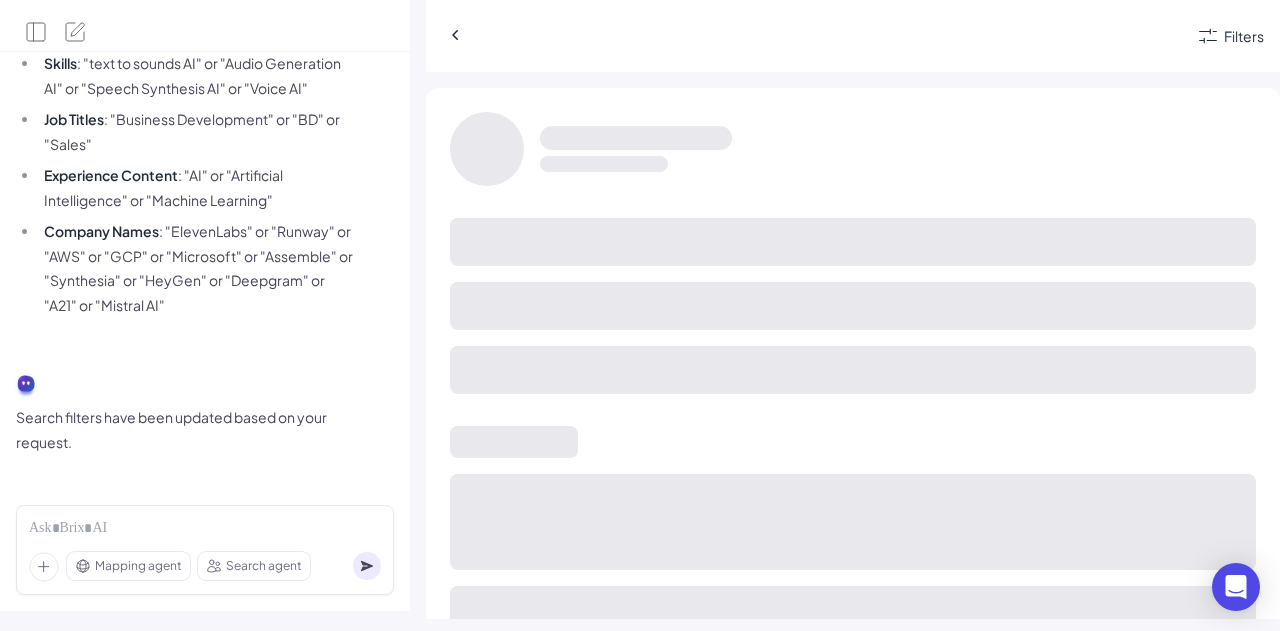 scroll, scrollTop: 228, scrollLeft: 0, axis: vertical 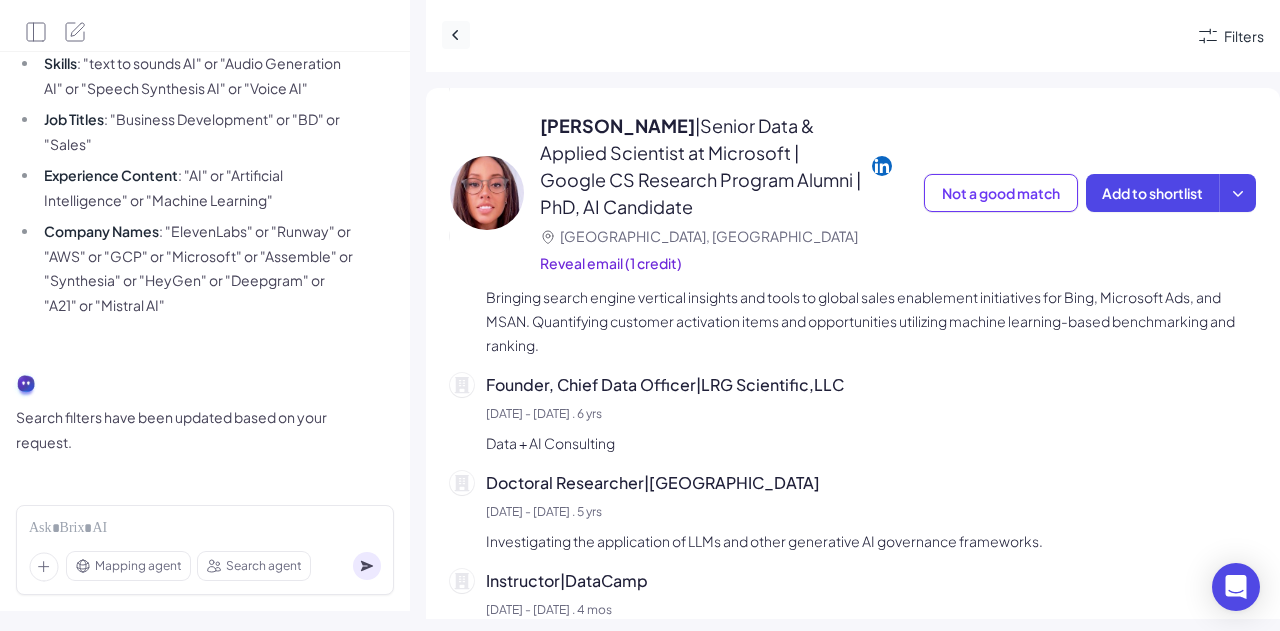click 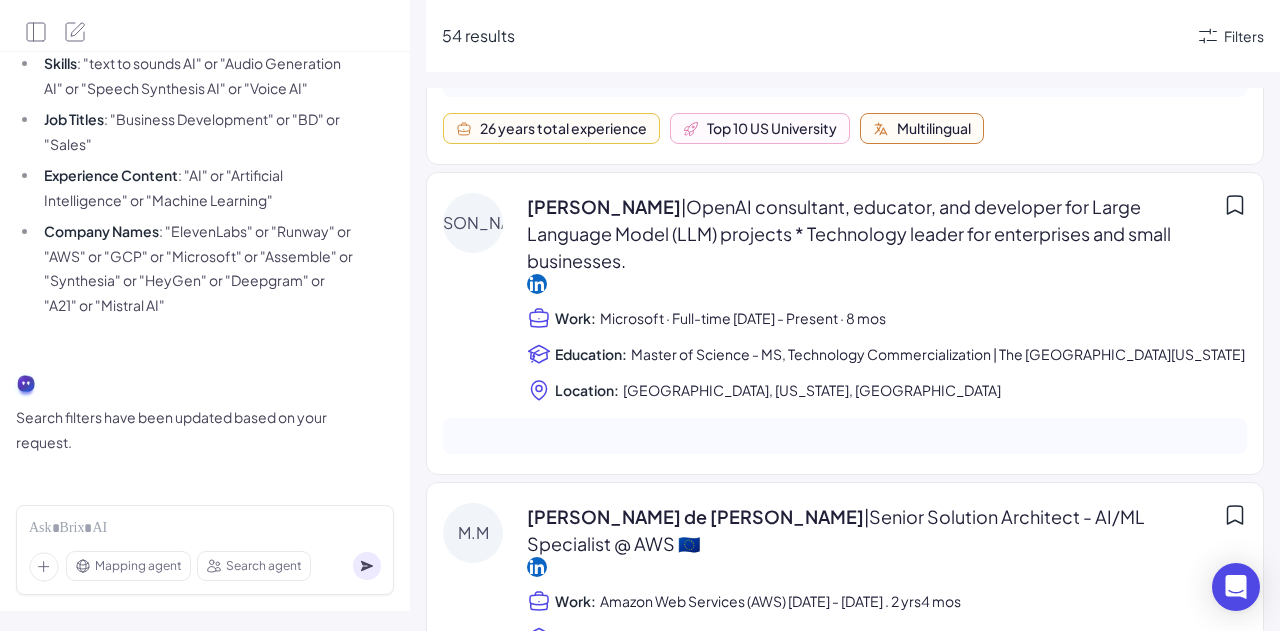click on "Microsoft · Full-time   Jan 2024 - Present · 8 mos" at bounding box center (743, 318) 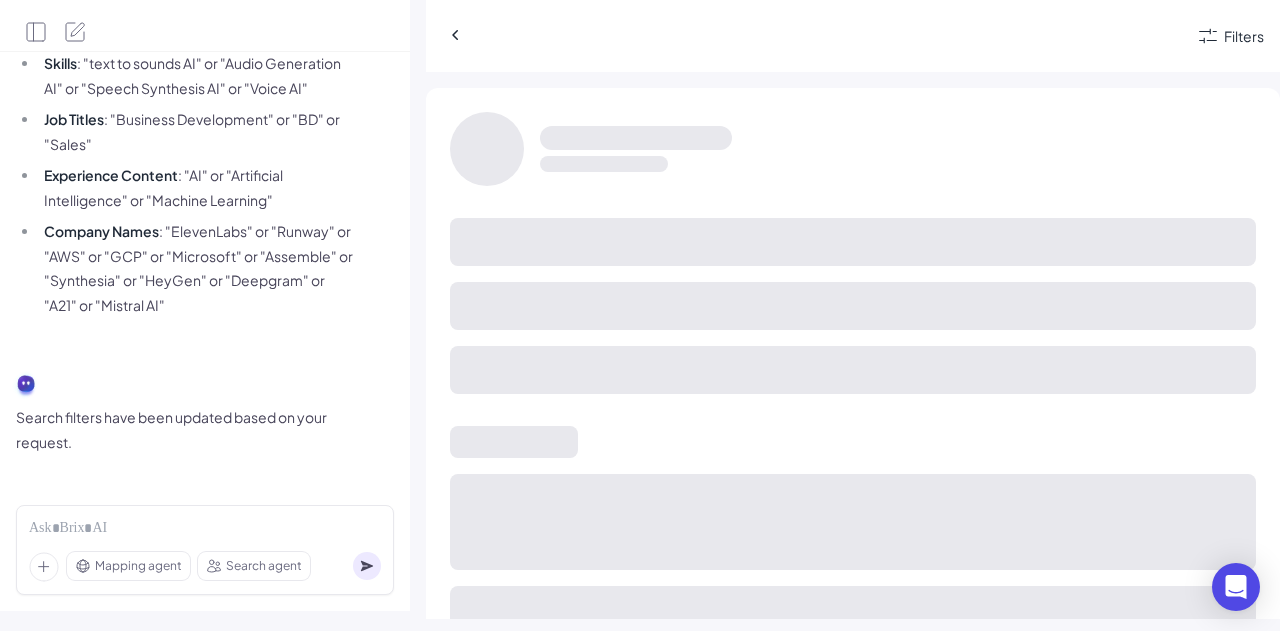 scroll, scrollTop: 458, scrollLeft: 0, axis: vertical 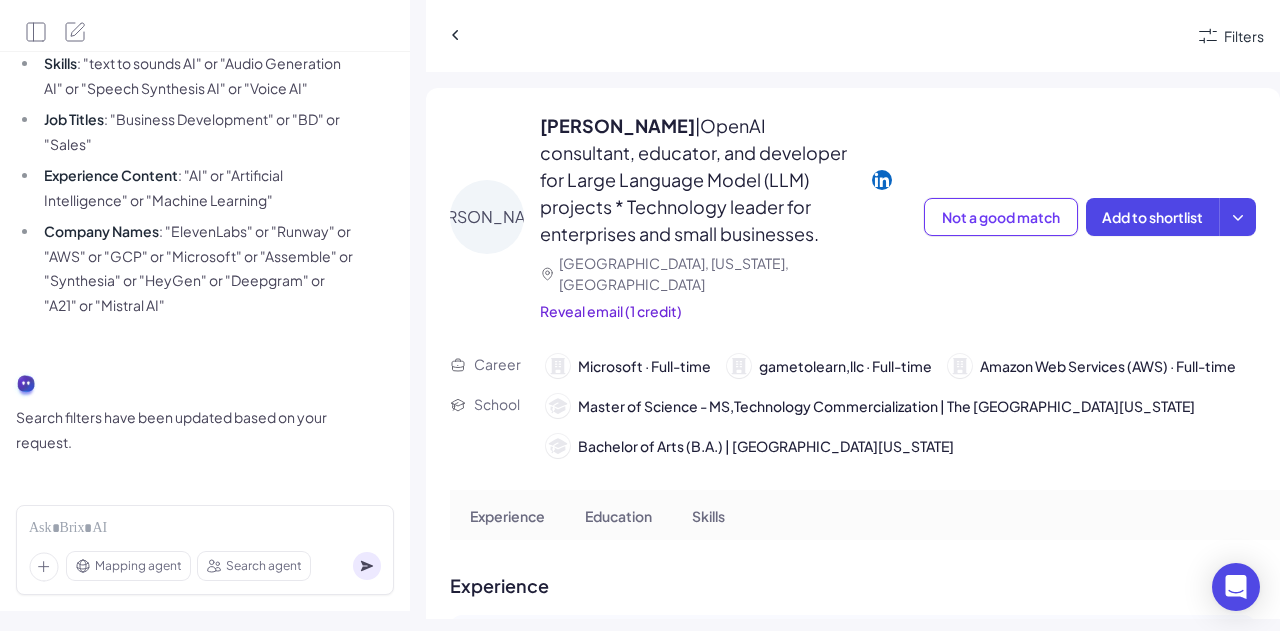 drag, startPoint x: 656, startPoint y: 122, endPoint x: 756, endPoint y: 164, distance: 108.461975 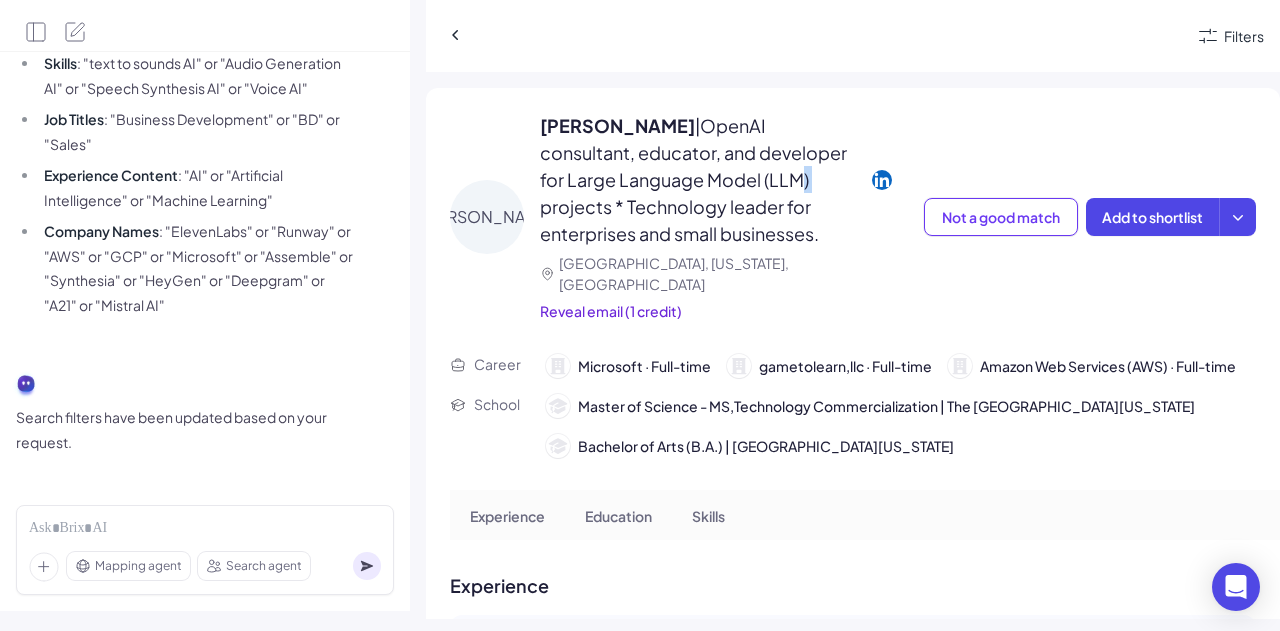 click on "|  OpenAI consultant, educator, and developer for Large Language Model (LLM) projects * Technology leader for enterprises and small businesses." at bounding box center [693, 179] 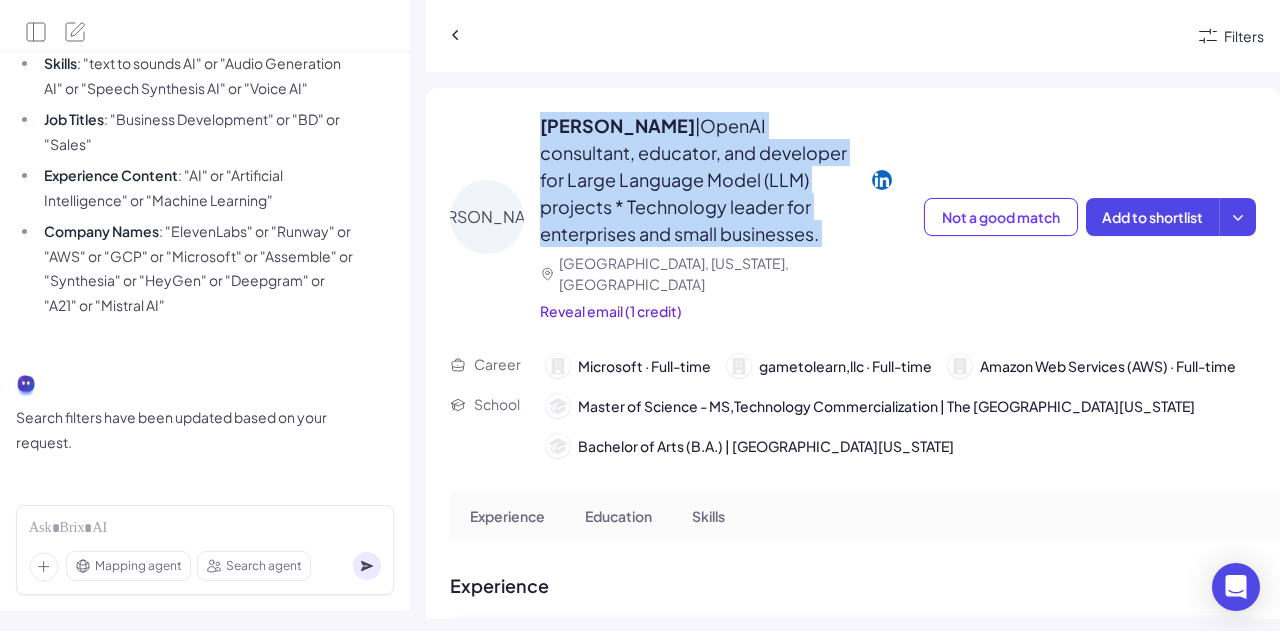 click on "|  OpenAI consultant, educator, and developer for Large Language Model (LLM) projects * Technology leader for enterprises and small businesses." at bounding box center [693, 179] 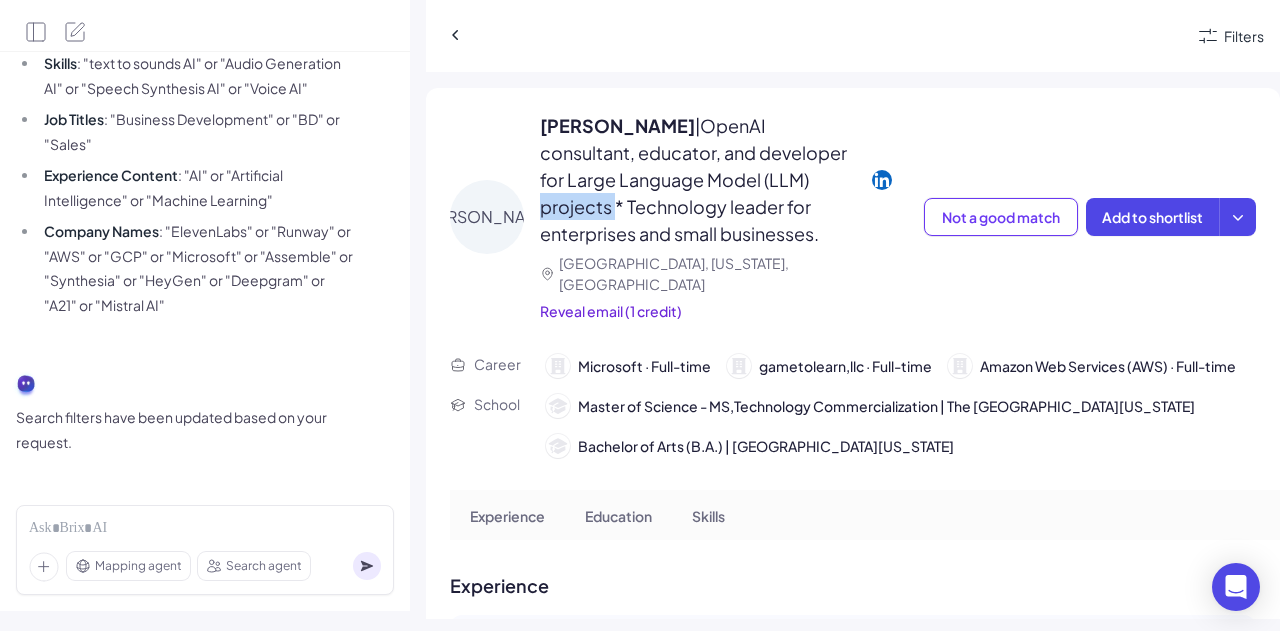 click on "|  OpenAI consultant, educator, and developer for Large Language Model (LLM) projects * Technology leader for enterprises and small businesses." at bounding box center [693, 179] 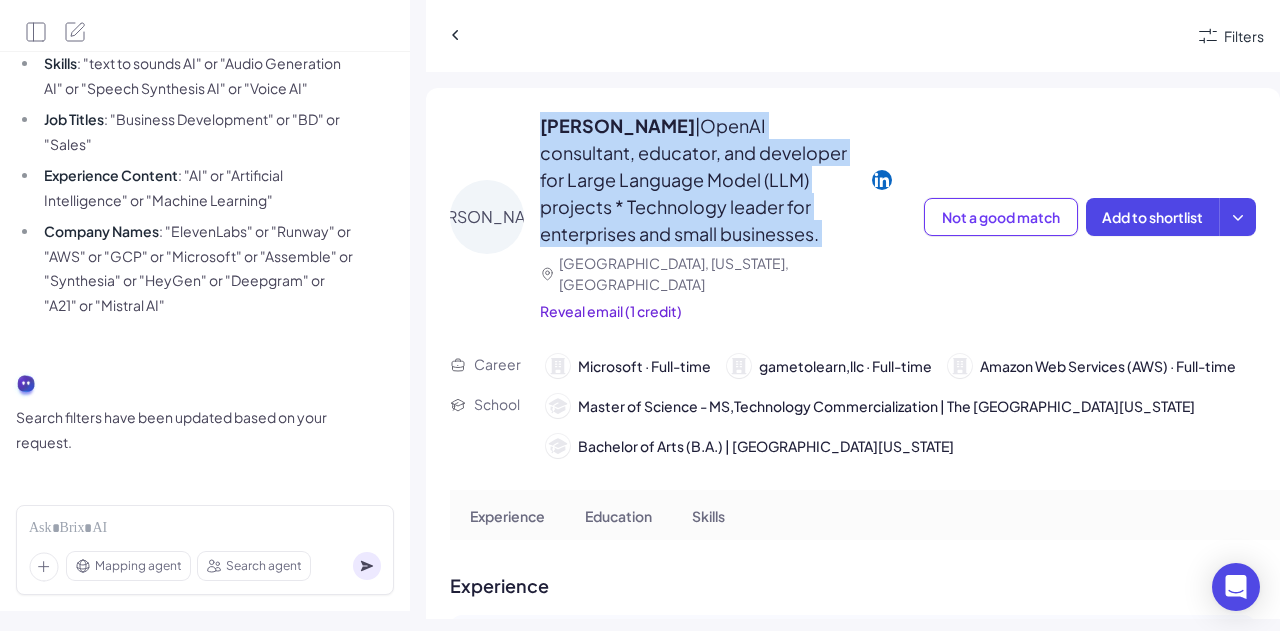 click on "|  OpenAI consultant, educator, and developer for Large Language Model (LLM) projects * Technology leader for enterprises and small businesses." at bounding box center [693, 179] 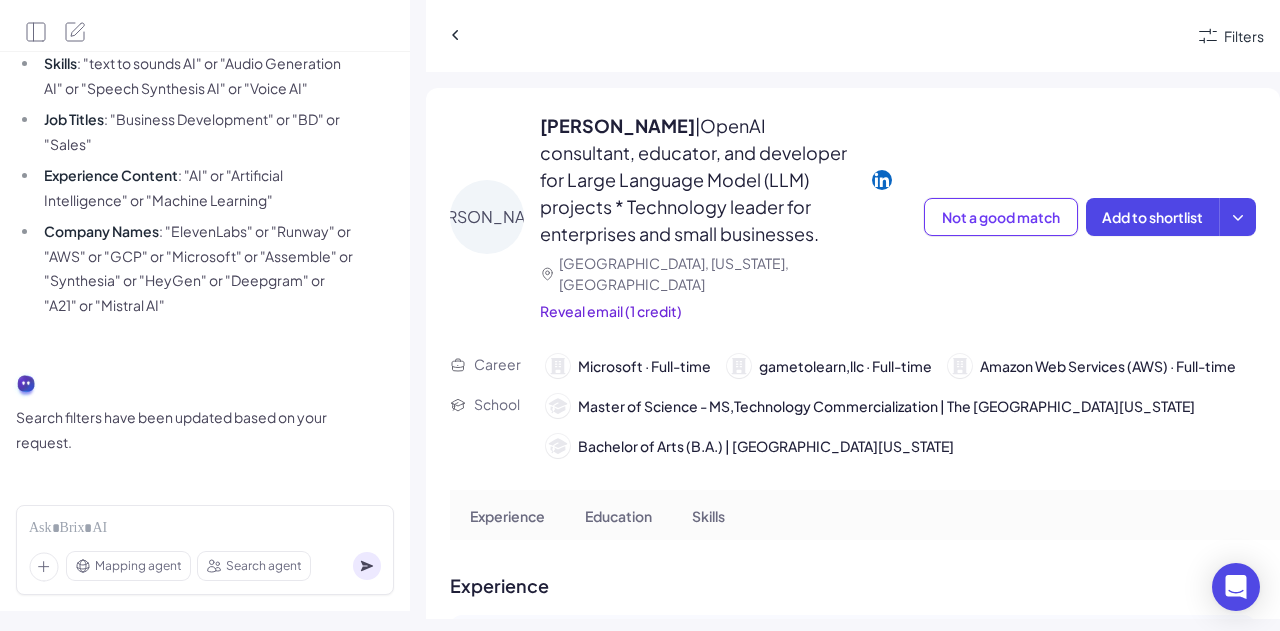 click on "Austin, Texas, United States" at bounding box center (732, 274) 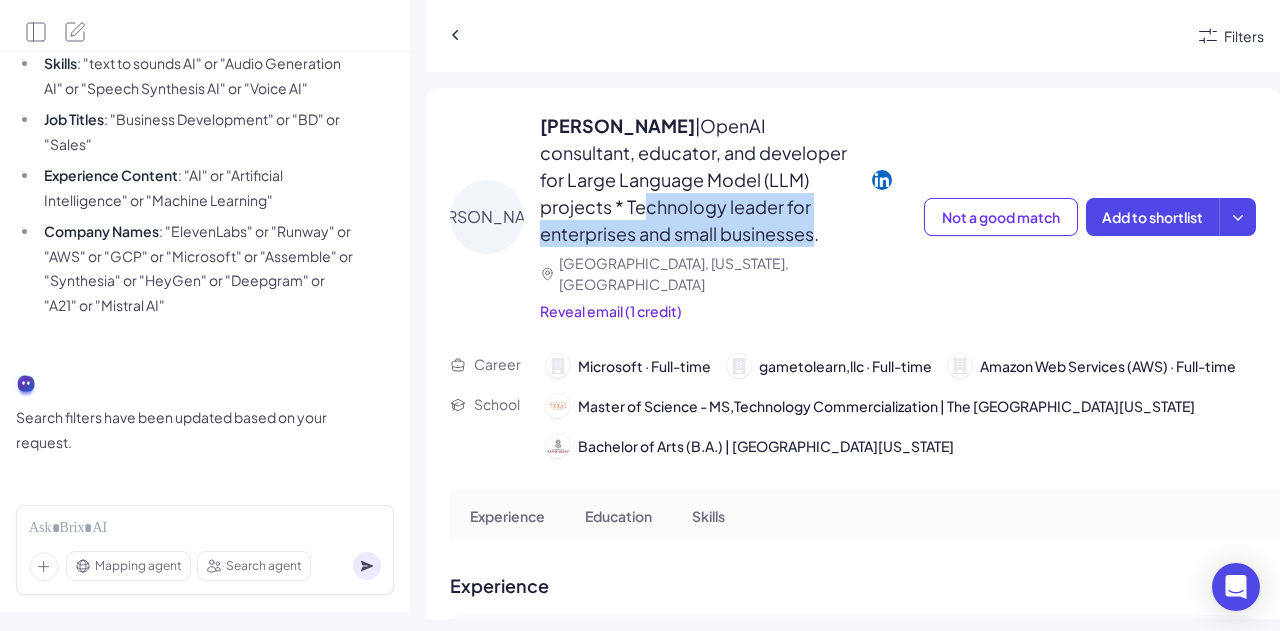 drag, startPoint x: 562, startPoint y: 207, endPoint x: 722, endPoint y: 239, distance: 163.16862 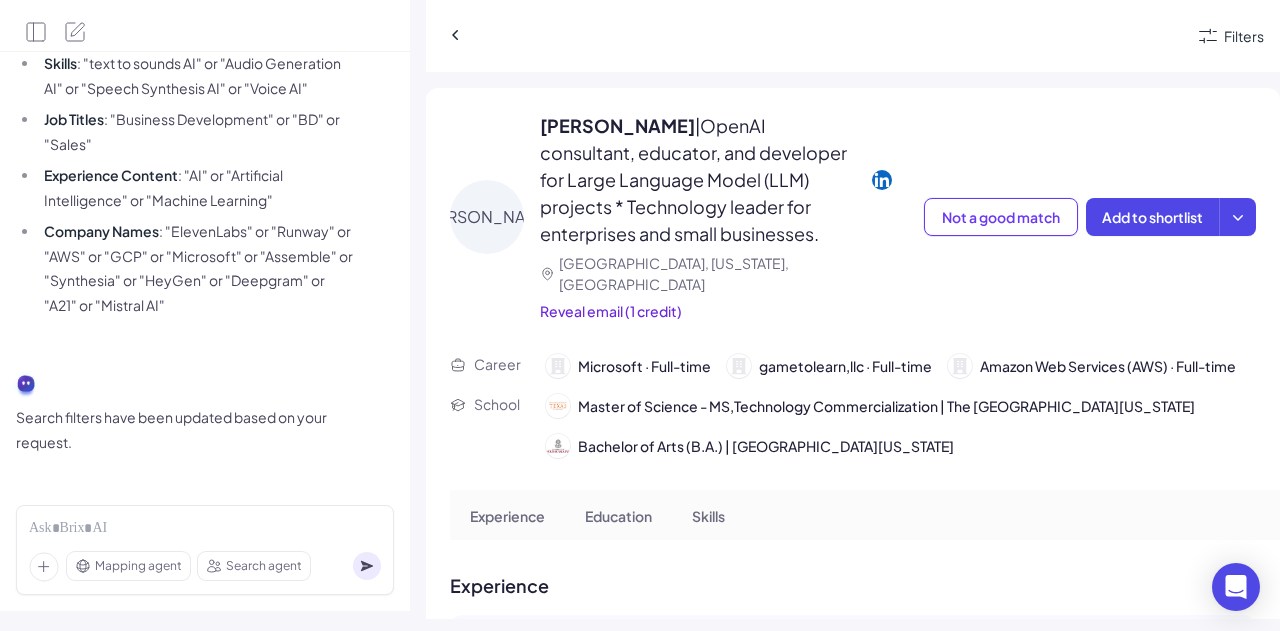 click on "Joel Borellis  |  OpenAI consultant, educator, and developer for Large Language Model (LLM) projects * Technology leader for enterprises and small businesses." at bounding box center [701, 179] 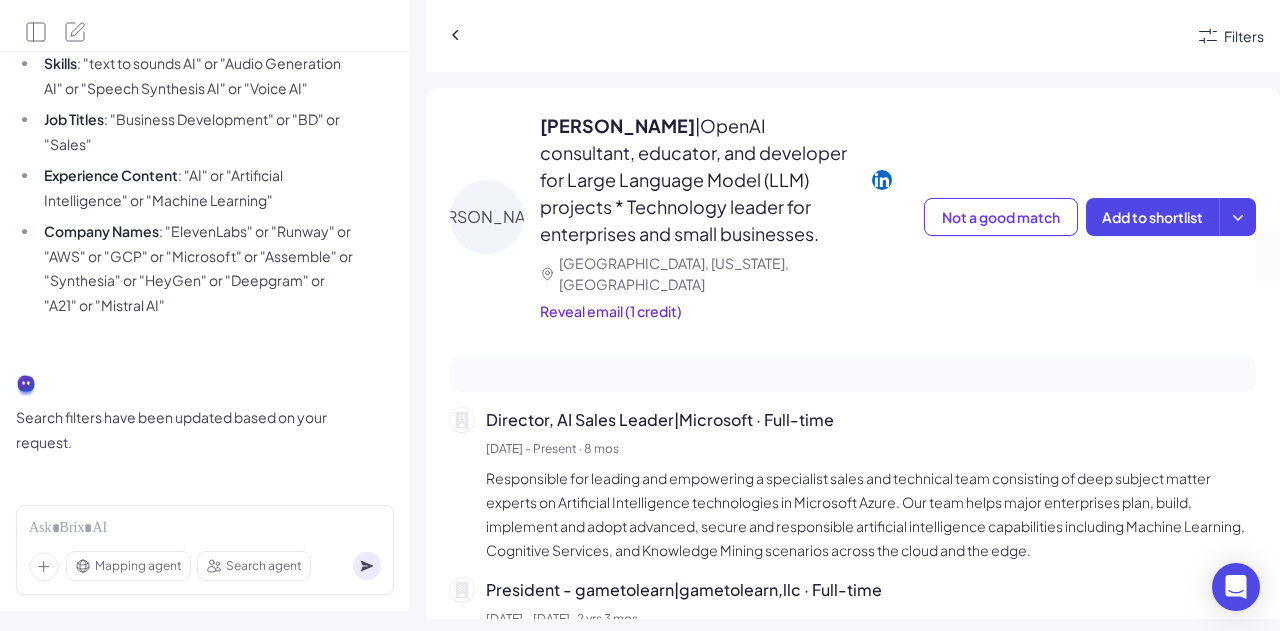 scroll, scrollTop: 300, scrollLeft: 0, axis: vertical 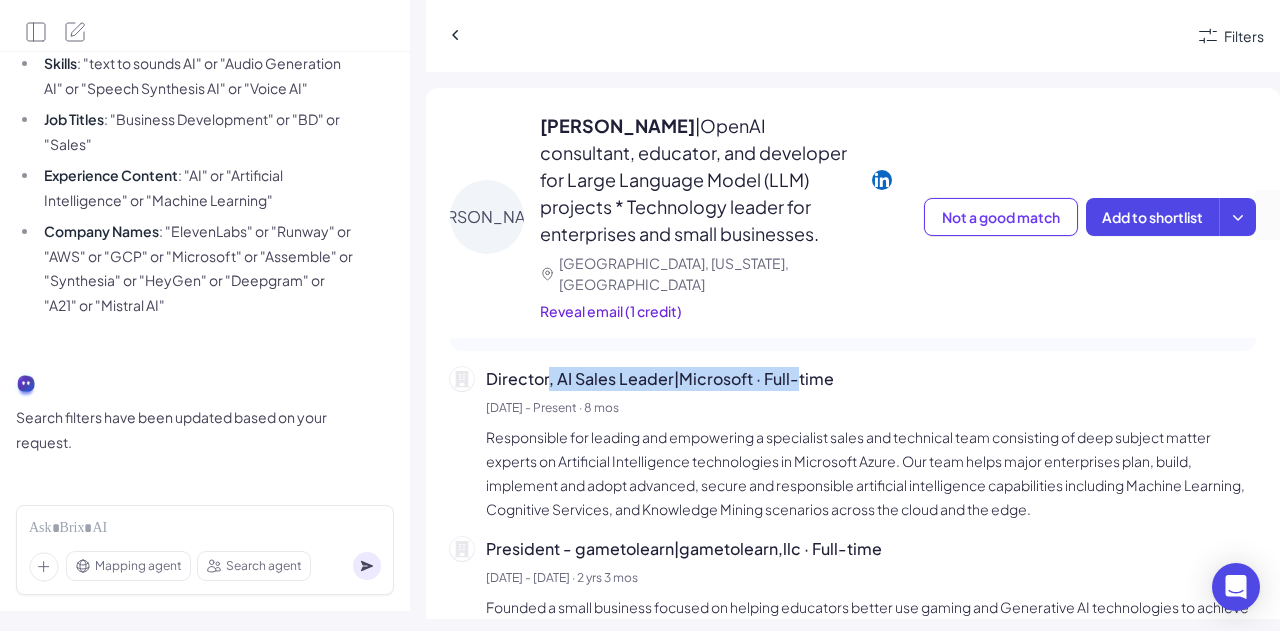 drag, startPoint x: 548, startPoint y: 349, endPoint x: 800, endPoint y: 361, distance: 252.28555 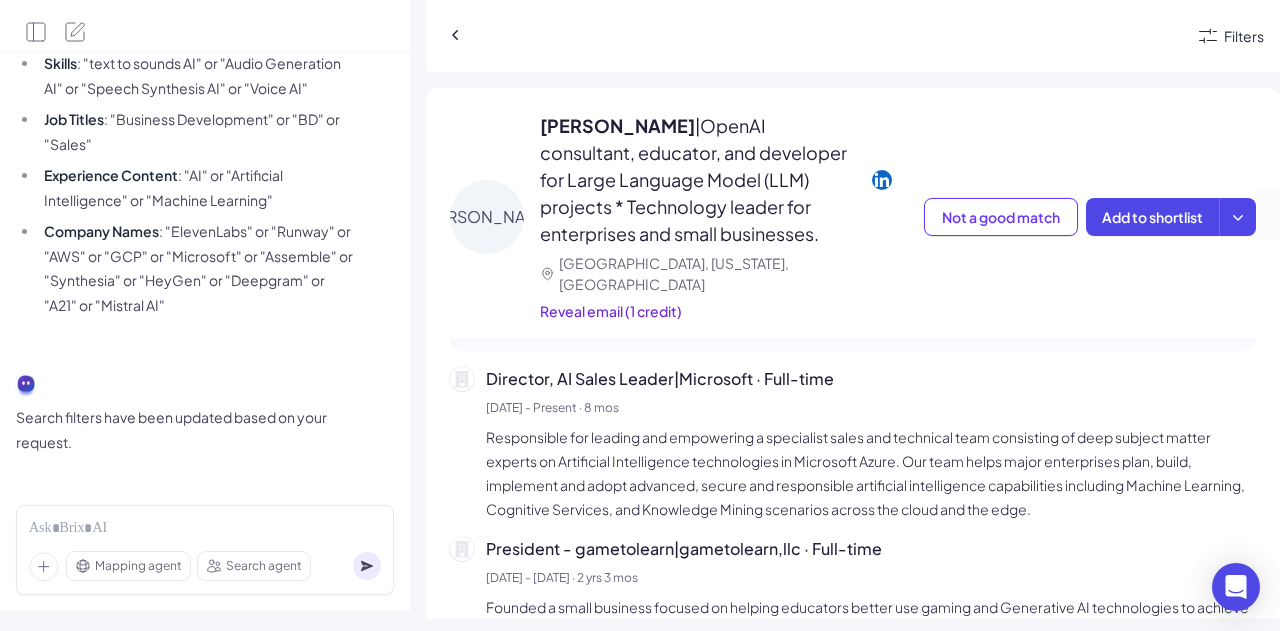 click on "Responsible for leading and empowering a specialist sales and technical team consisting of deep subject matter experts on Artificial Intelligence technologies in Microsoft Azure. Our team helps major enterprises plan, build, implement and adopt advanced, secure and responsible artificial intelligence capabilities including Machine Learning, Cognitive Services, and Knowledge Mining scenarios across the cloud and the edge." at bounding box center (871, 473) 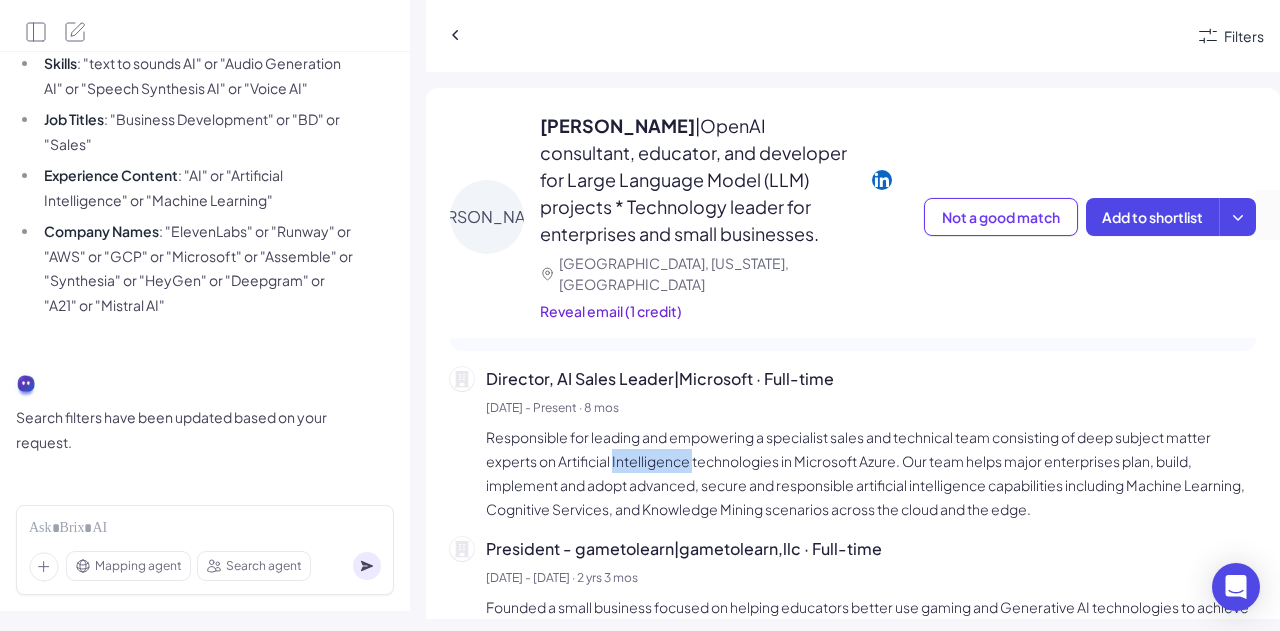 click on "Responsible for leading and empowering a specialist sales and technical team consisting of deep subject matter experts on Artificial Intelligence technologies in Microsoft Azure. Our team helps major enterprises plan, build, implement and adopt advanced, secure and responsible artificial intelligence capabilities including Machine Learning, Cognitive Services, and Knowledge Mining scenarios across the cloud and the edge." at bounding box center [871, 473] 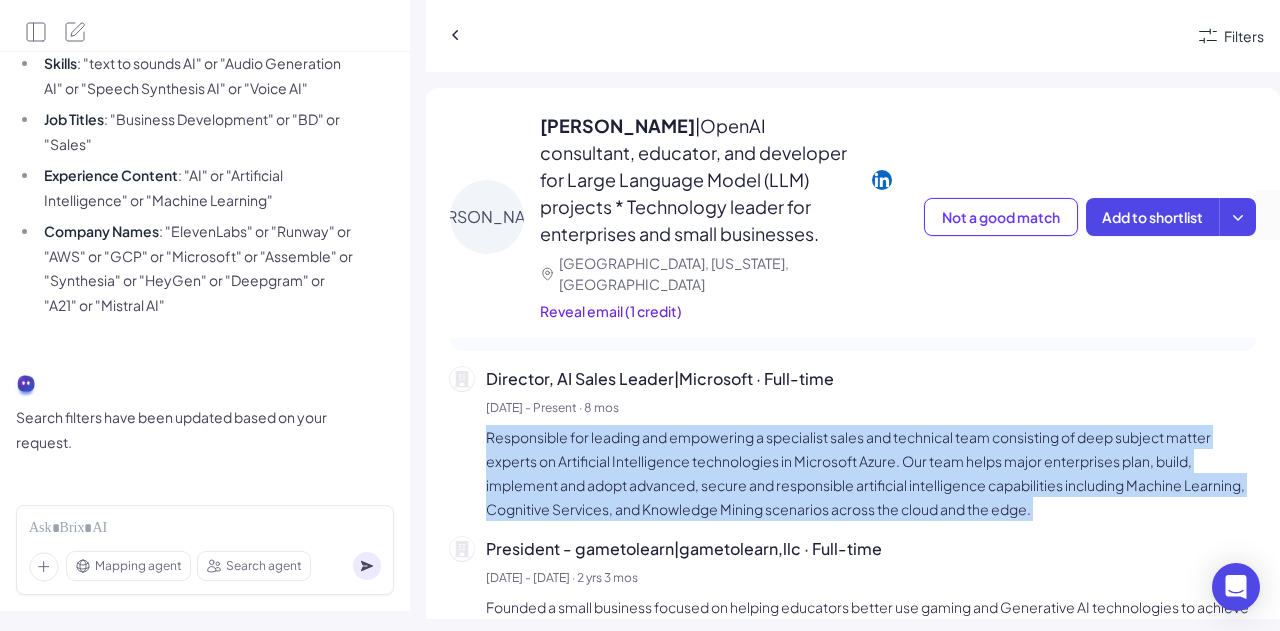 click on "Responsible for leading and empowering a specialist sales and technical team consisting of deep subject matter experts on Artificial Intelligence technologies in Microsoft Azure. Our team helps major enterprises plan, build, implement and adopt advanced, secure and responsible artificial intelligence capabilities including Machine Learning, Cognitive Services, and Knowledge Mining scenarios across the cloud and the edge." at bounding box center [871, 473] 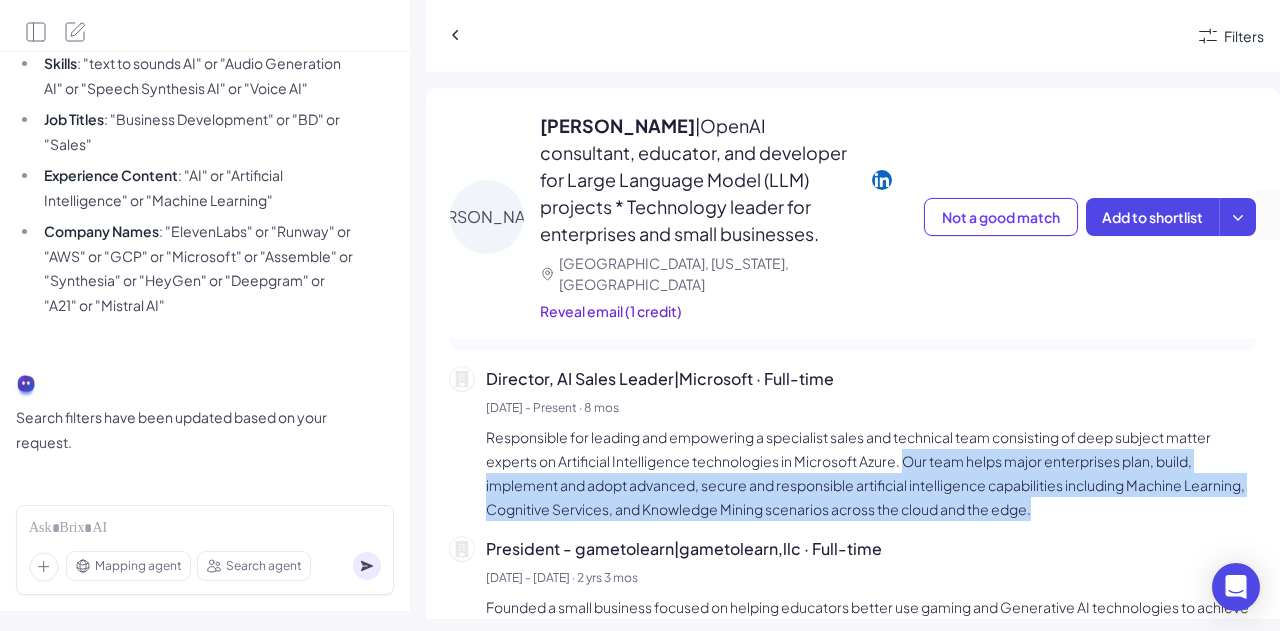 drag, startPoint x: 906, startPoint y: 439, endPoint x: 1126, endPoint y: 492, distance: 226.29405 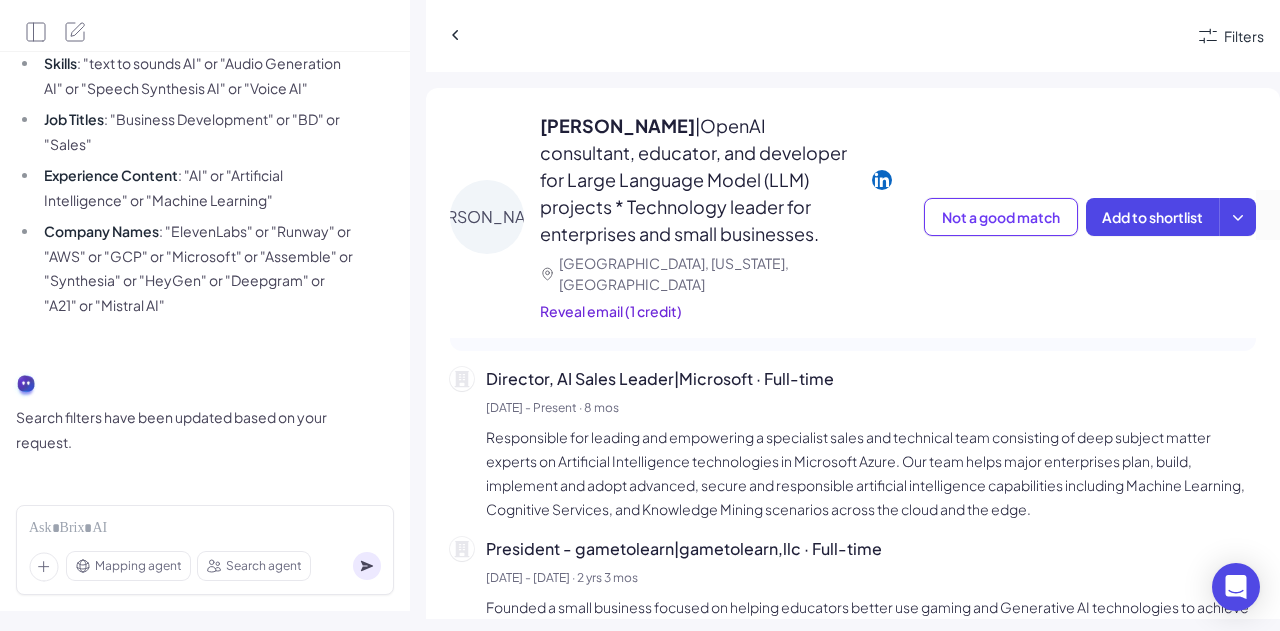 click on "Responsible for leading and empowering a specialist sales and technical team consisting of deep subject matter experts on Artificial Intelligence technologies in Microsoft Azure. Our team helps major enterprises plan, build, implement and adopt advanced, secure and responsible artificial intelligence capabilities including Machine Learning, Cognitive Services, and Knowledge Mining scenarios across the cloud and the edge." at bounding box center [871, 473] 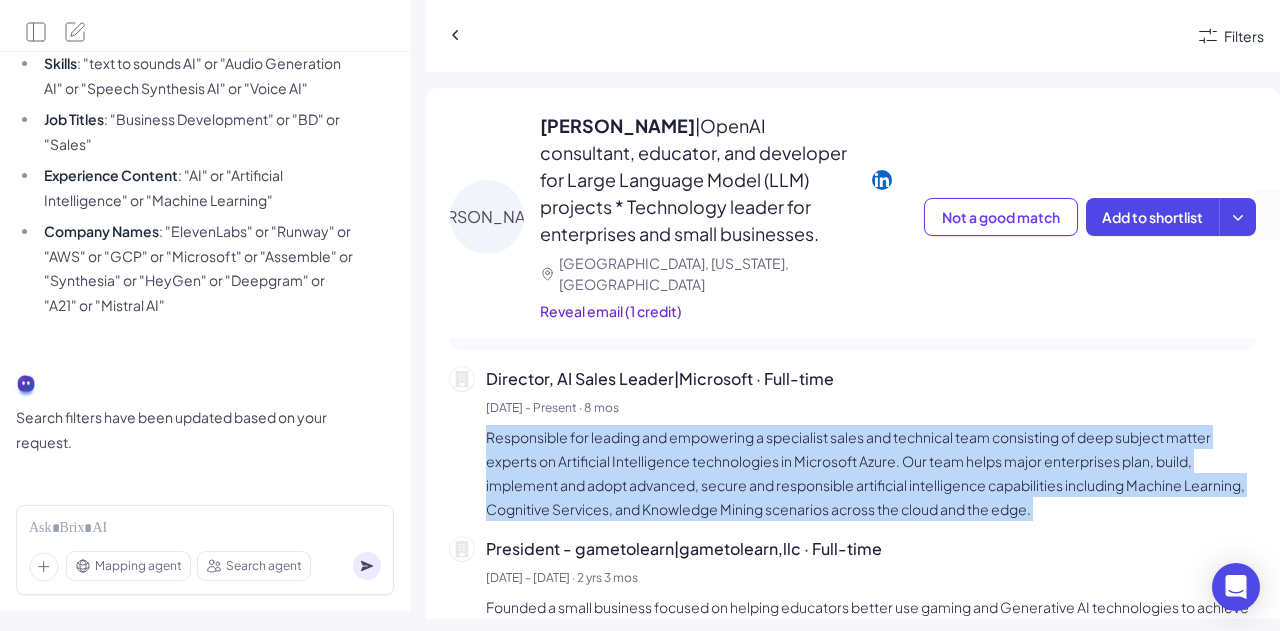 click on "Responsible for leading and empowering a specialist sales and technical team consisting of deep subject matter experts on Artificial Intelligence technologies in Microsoft Azure. Our team helps major enterprises plan, build, implement and adopt advanced, secure and responsible artificial intelligence capabilities including Machine Learning, Cognitive Services, and Knowledge Mining scenarios across the cloud and the edge." at bounding box center [871, 473] 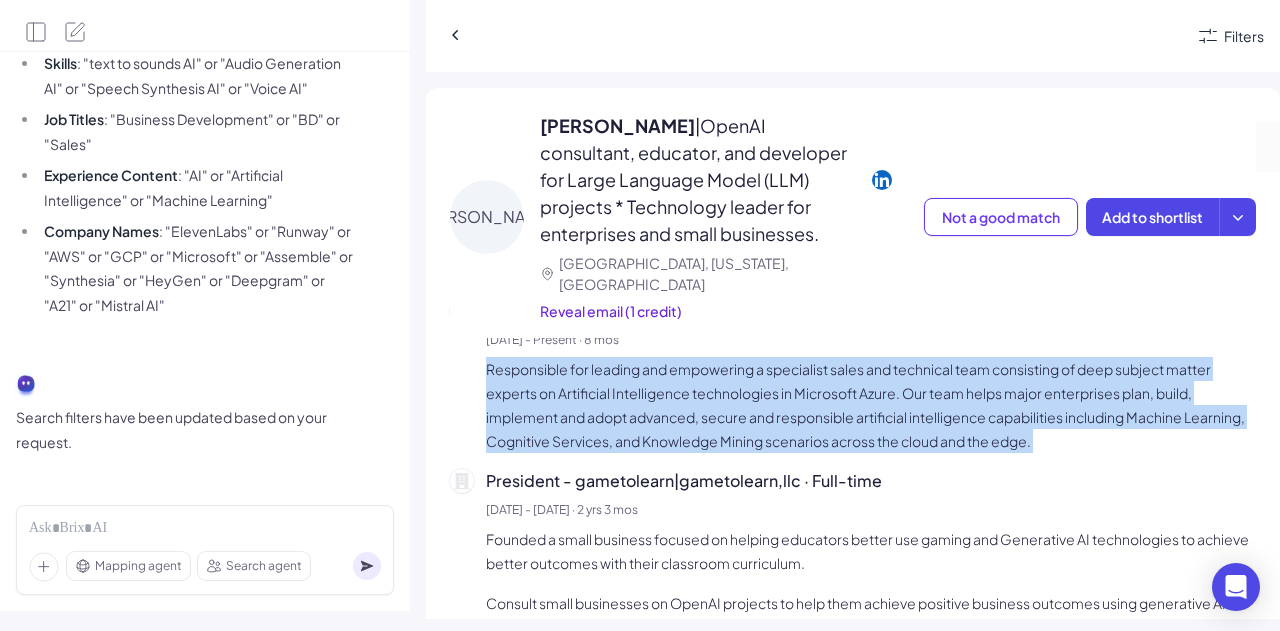 scroll, scrollTop: 400, scrollLeft: 0, axis: vertical 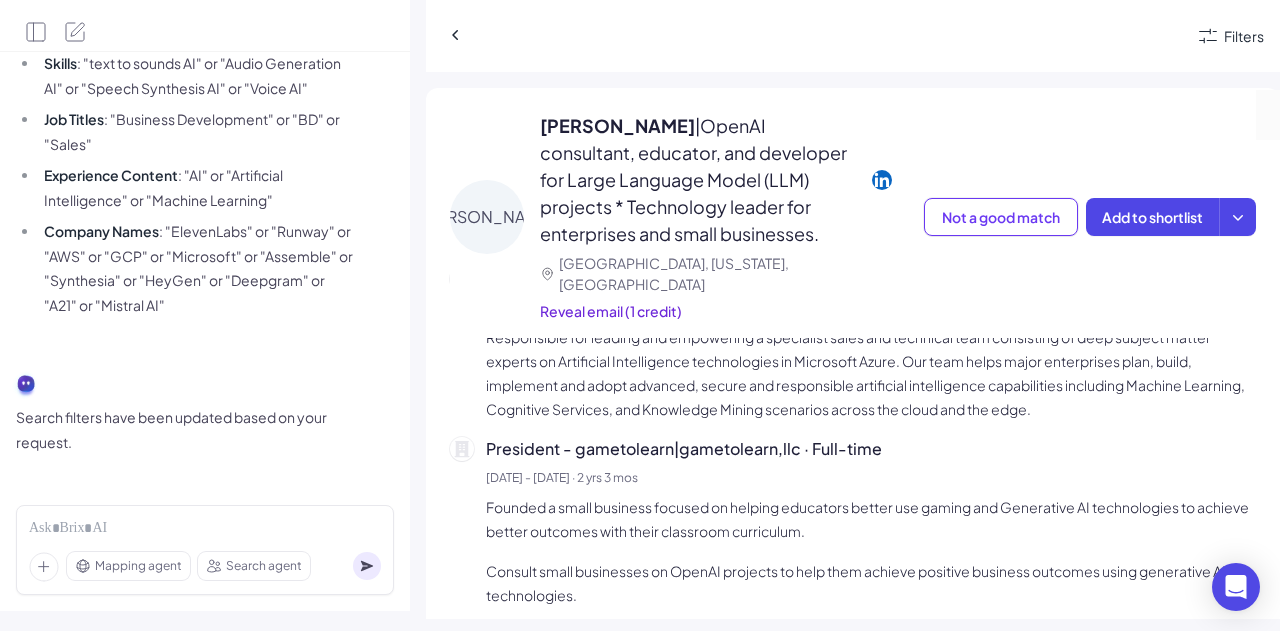 click on "Founded a small business focused on helping educators better use gaming and Generative AI technologies to achieve better outcomes with their classroom curriculum." at bounding box center [871, 519] 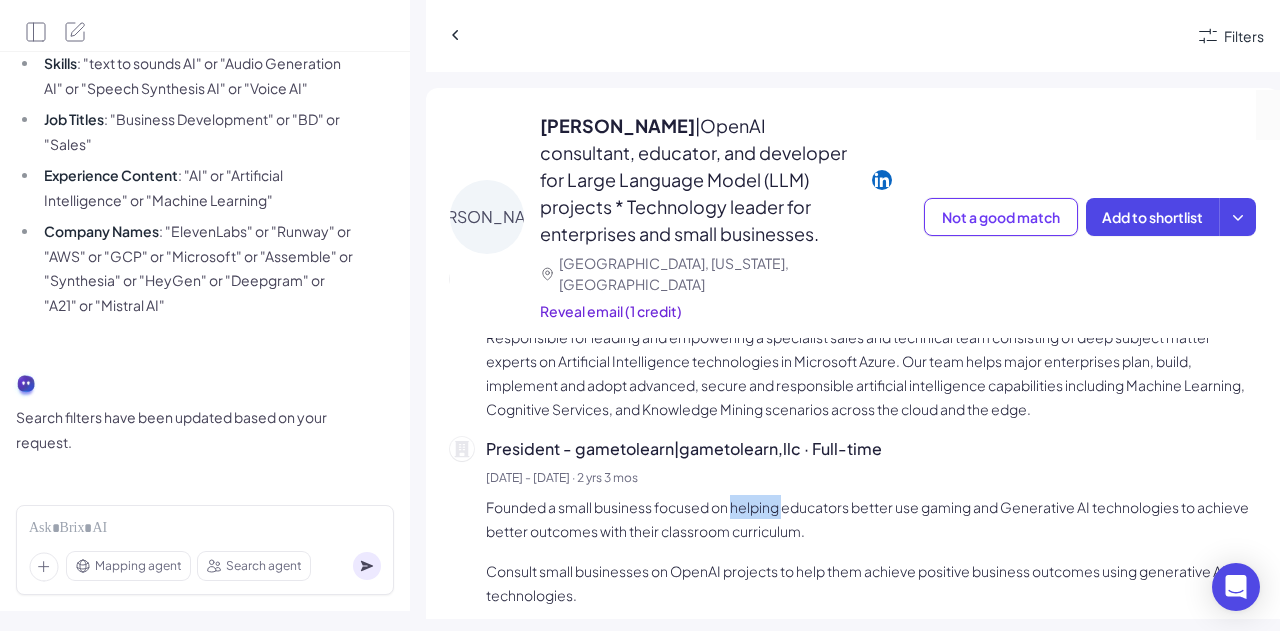 click on "Founded a small business focused on helping educators better use gaming and Generative AI technologies to achieve better outcomes with their classroom curriculum." at bounding box center (871, 519) 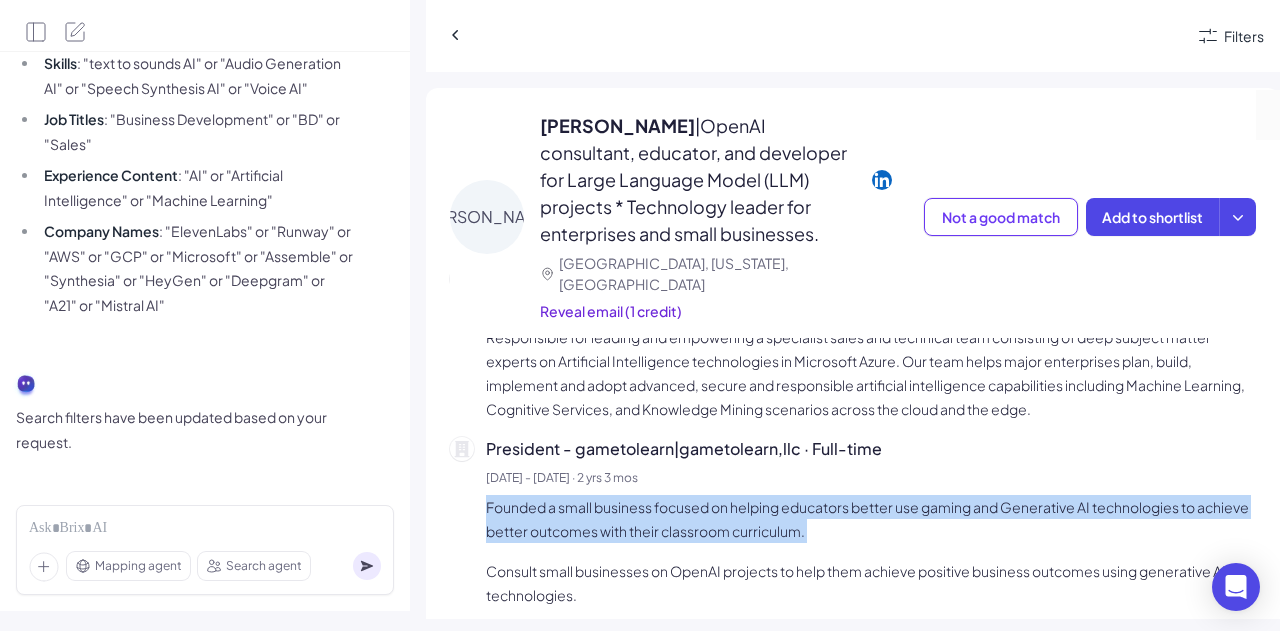 click on "Founded a small business focused on helping educators better use gaming and Generative AI technologies to achieve better outcomes with their classroom curriculum." at bounding box center (871, 519) 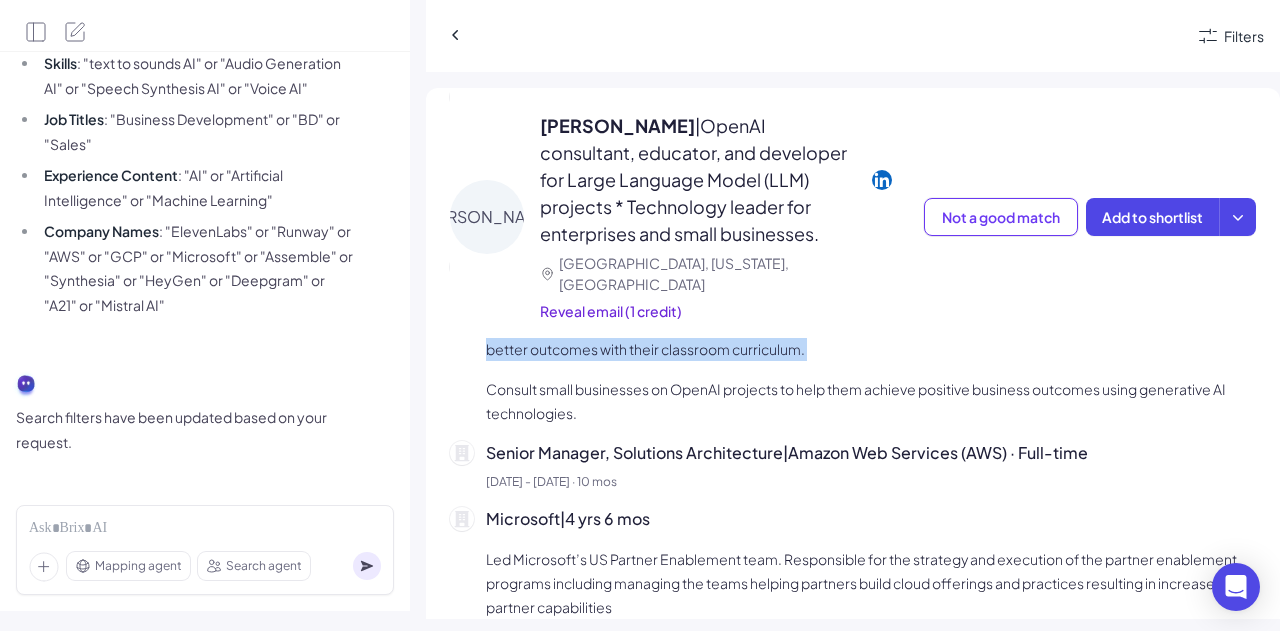 scroll, scrollTop: 400, scrollLeft: 0, axis: vertical 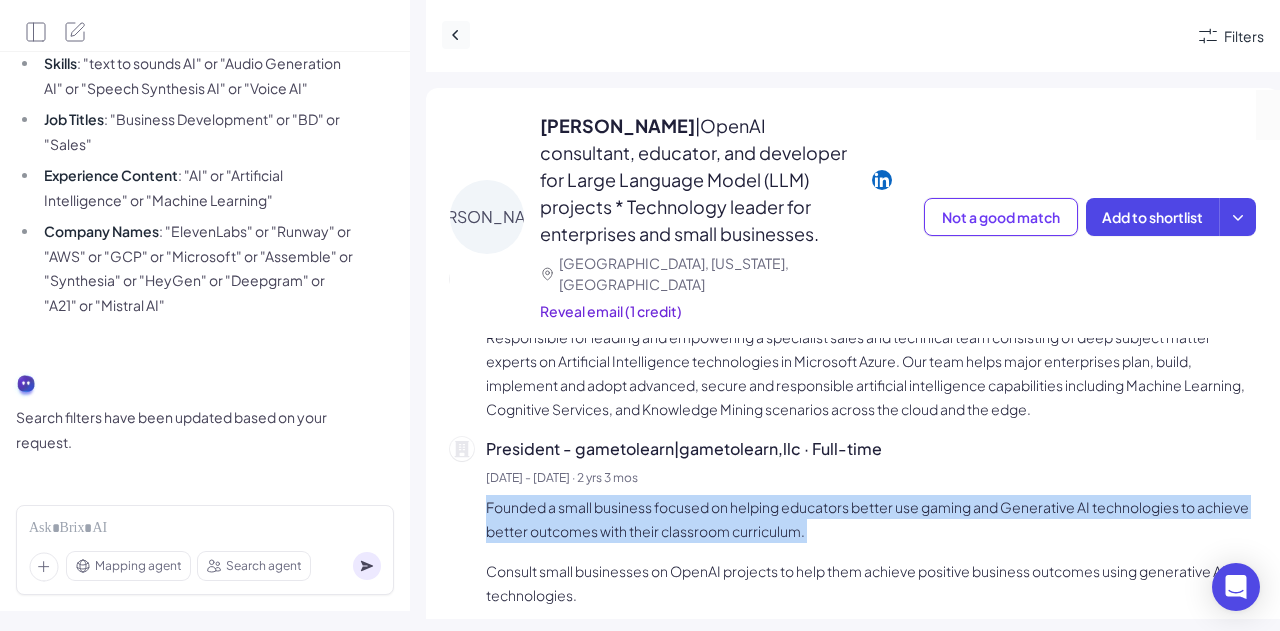click 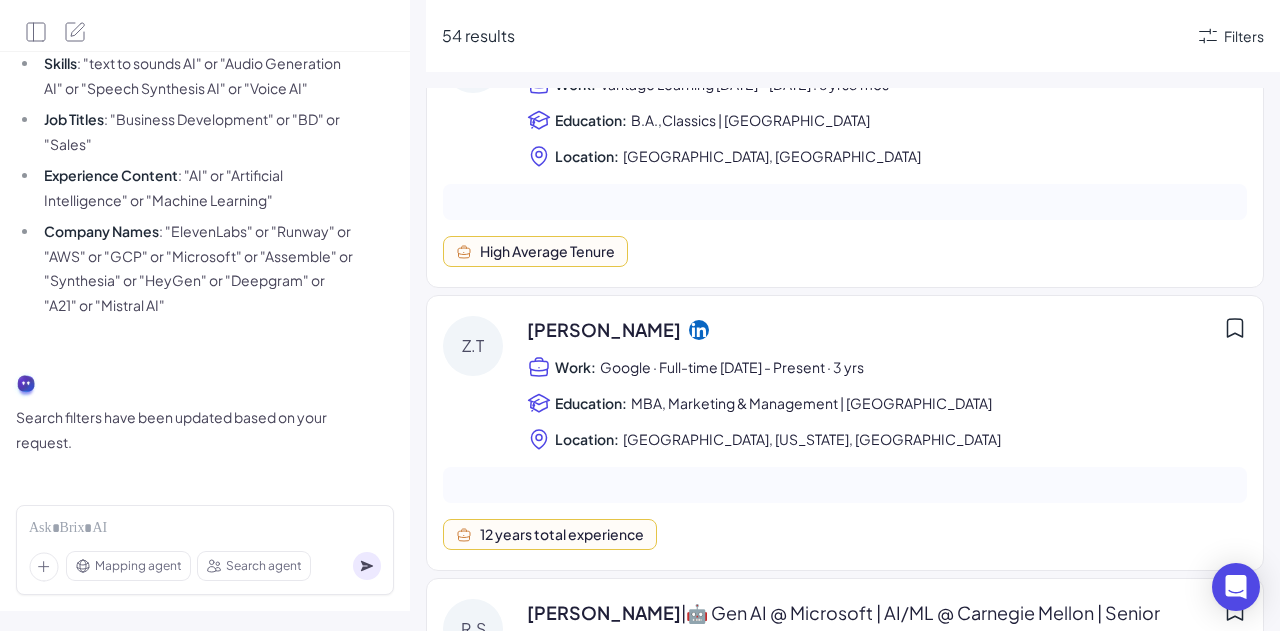scroll, scrollTop: 1500, scrollLeft: 0, axis: vertical 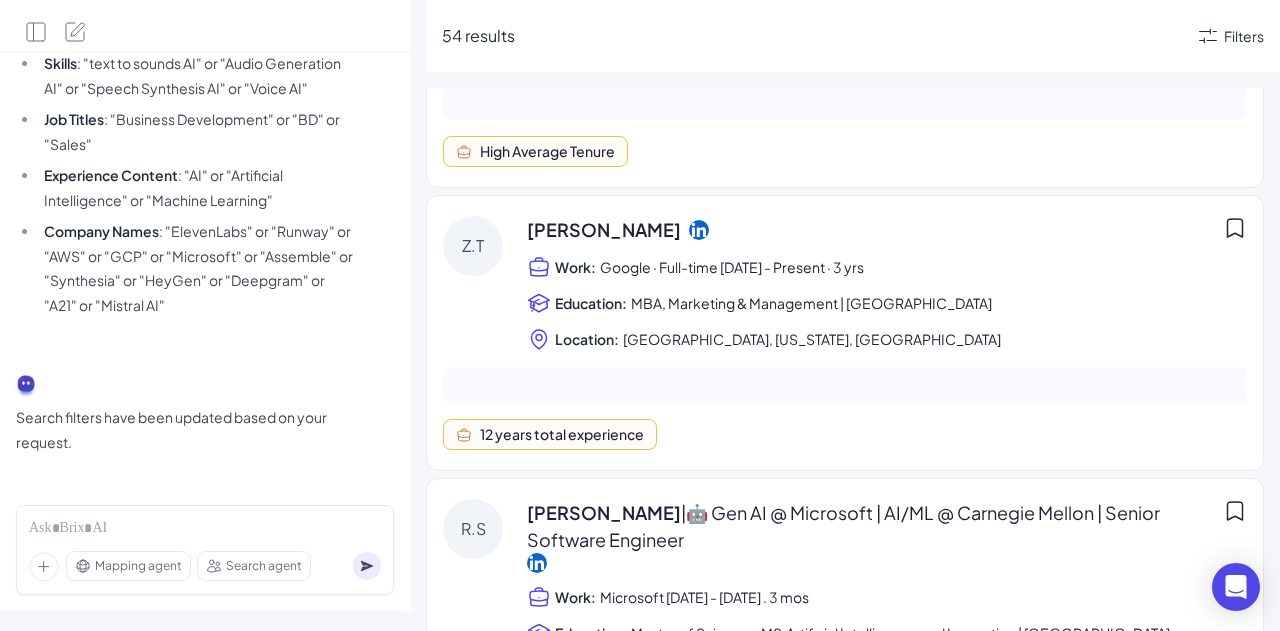 click 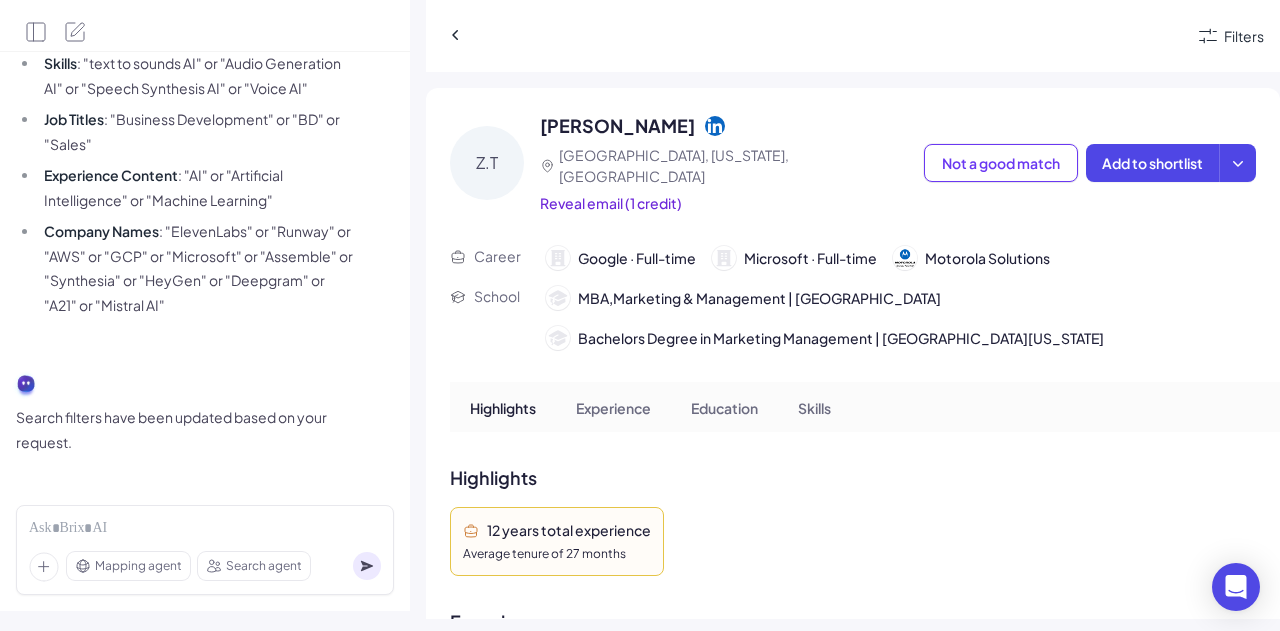 scroll, scrollTop: 1311, scrollLeft: 0, axis: vertical 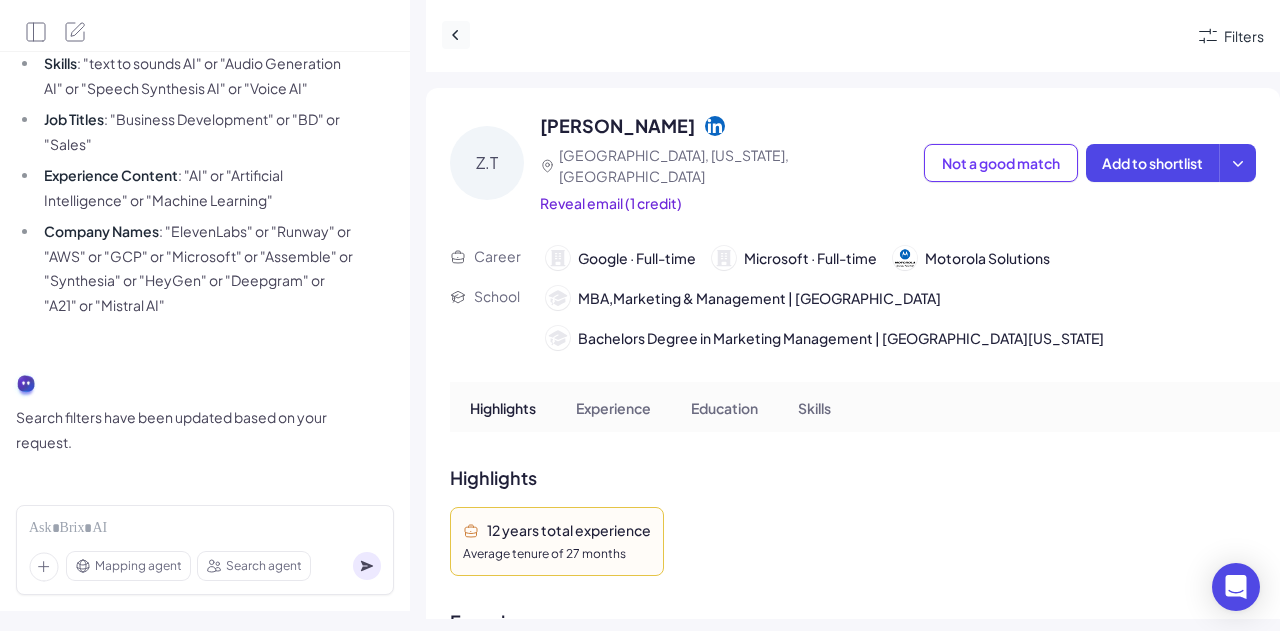 click 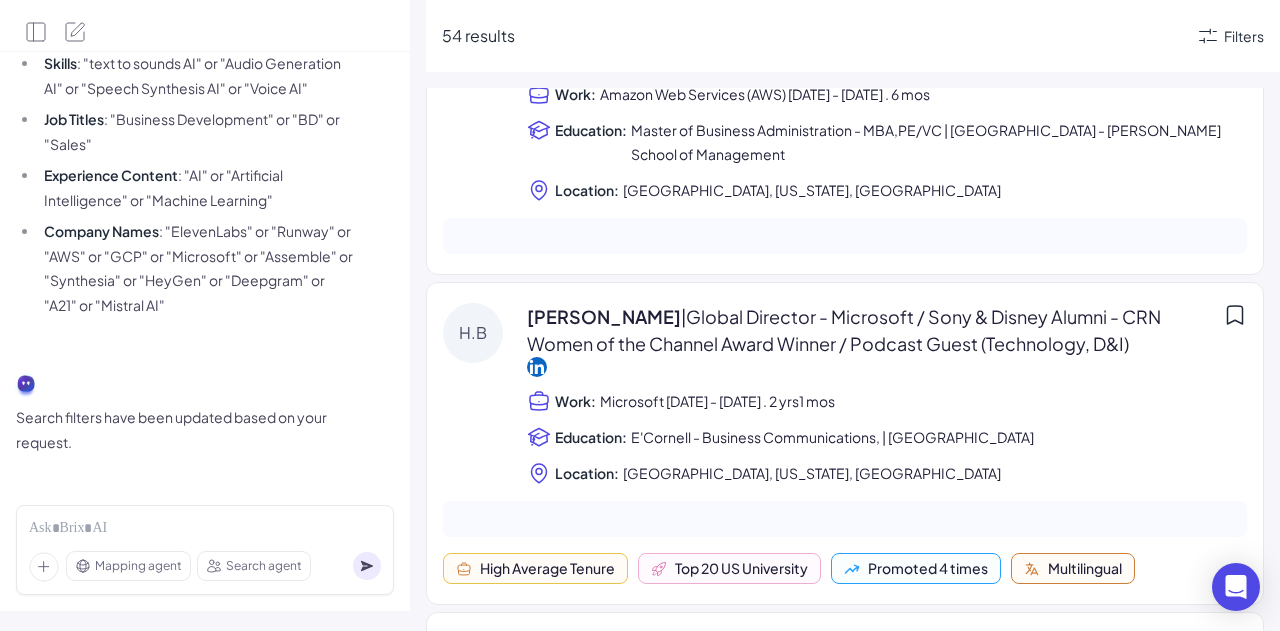 scroll, scrollTop: 4939, scrollLeft: 0, axis: vertical 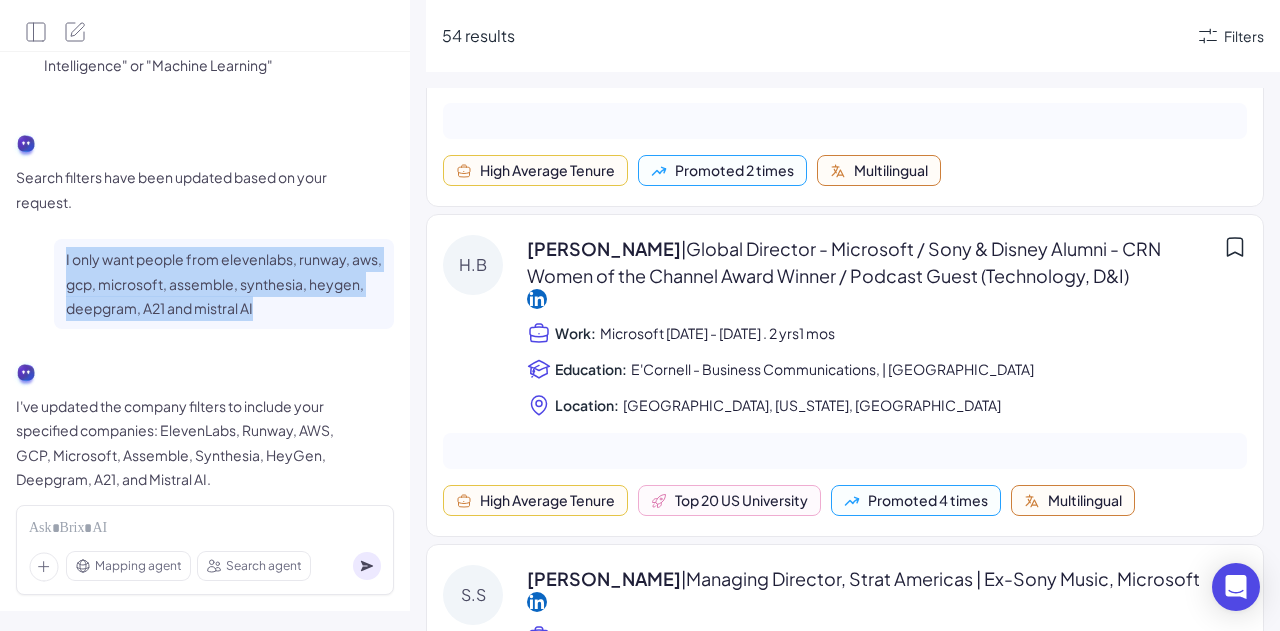 drag, startPoint x: 64, startPoint y: 258, endPoint x: 333, endPoint y: 320, distance: 276.05252 